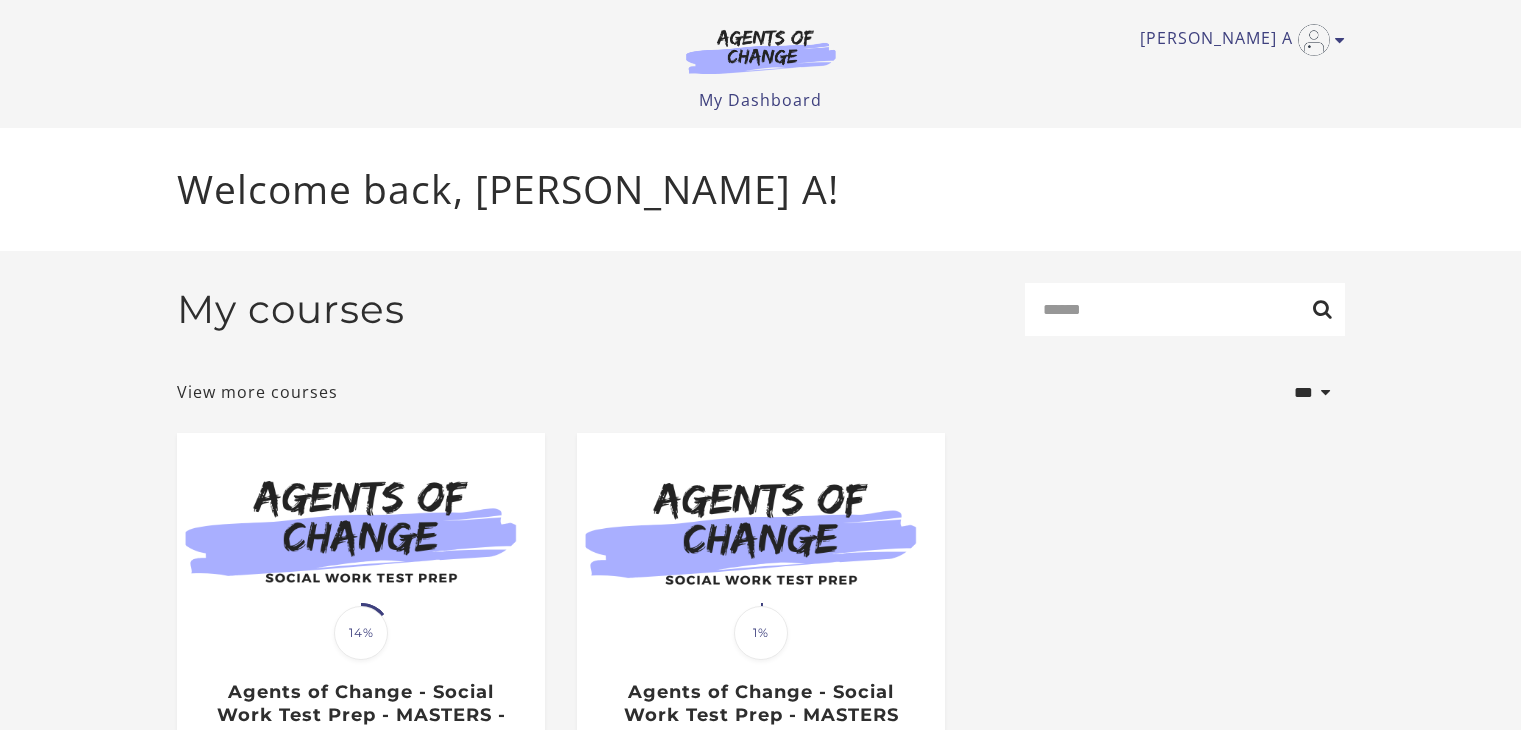 scroll, scrollTop: 0, scrollLeft: 0, axis: both 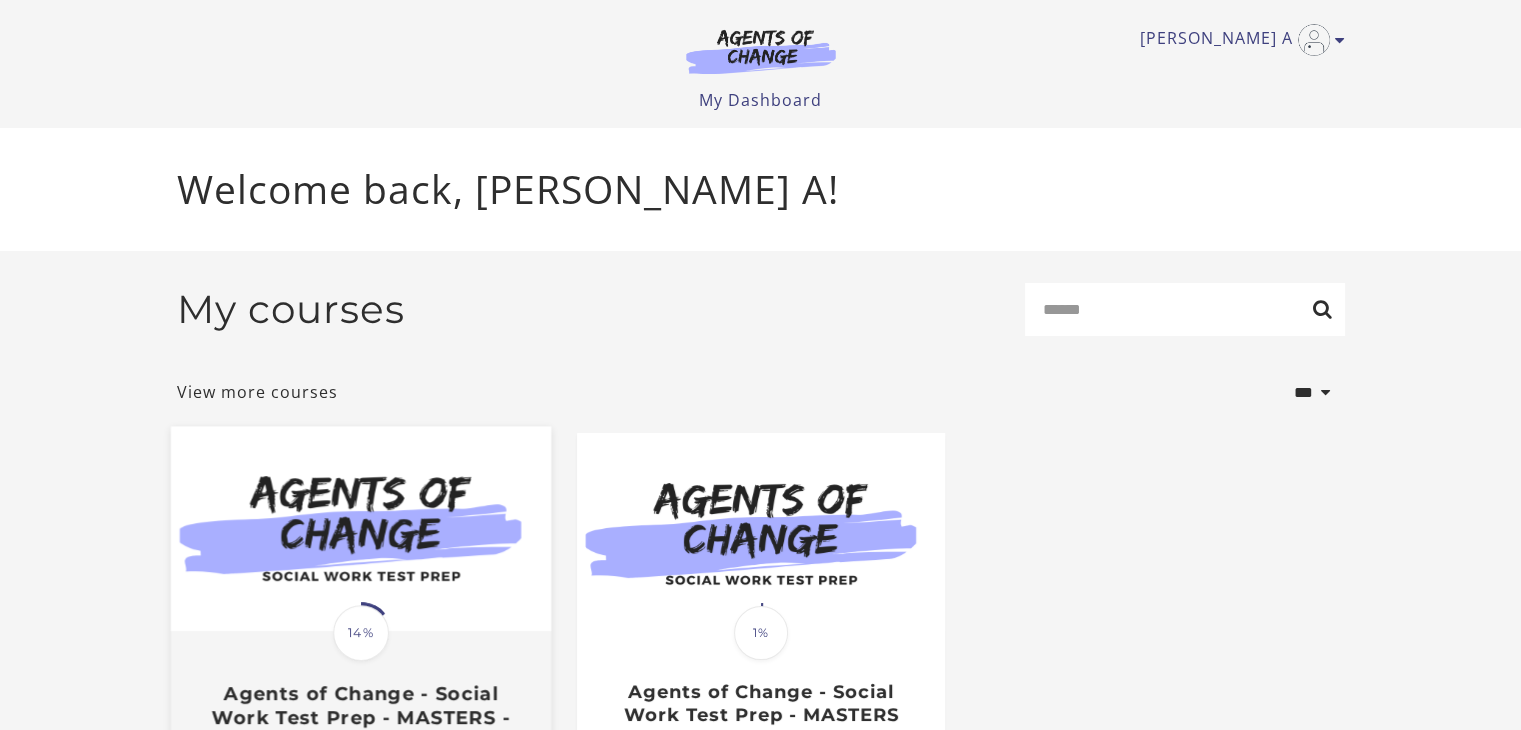 click at bounding box center [360, 529] 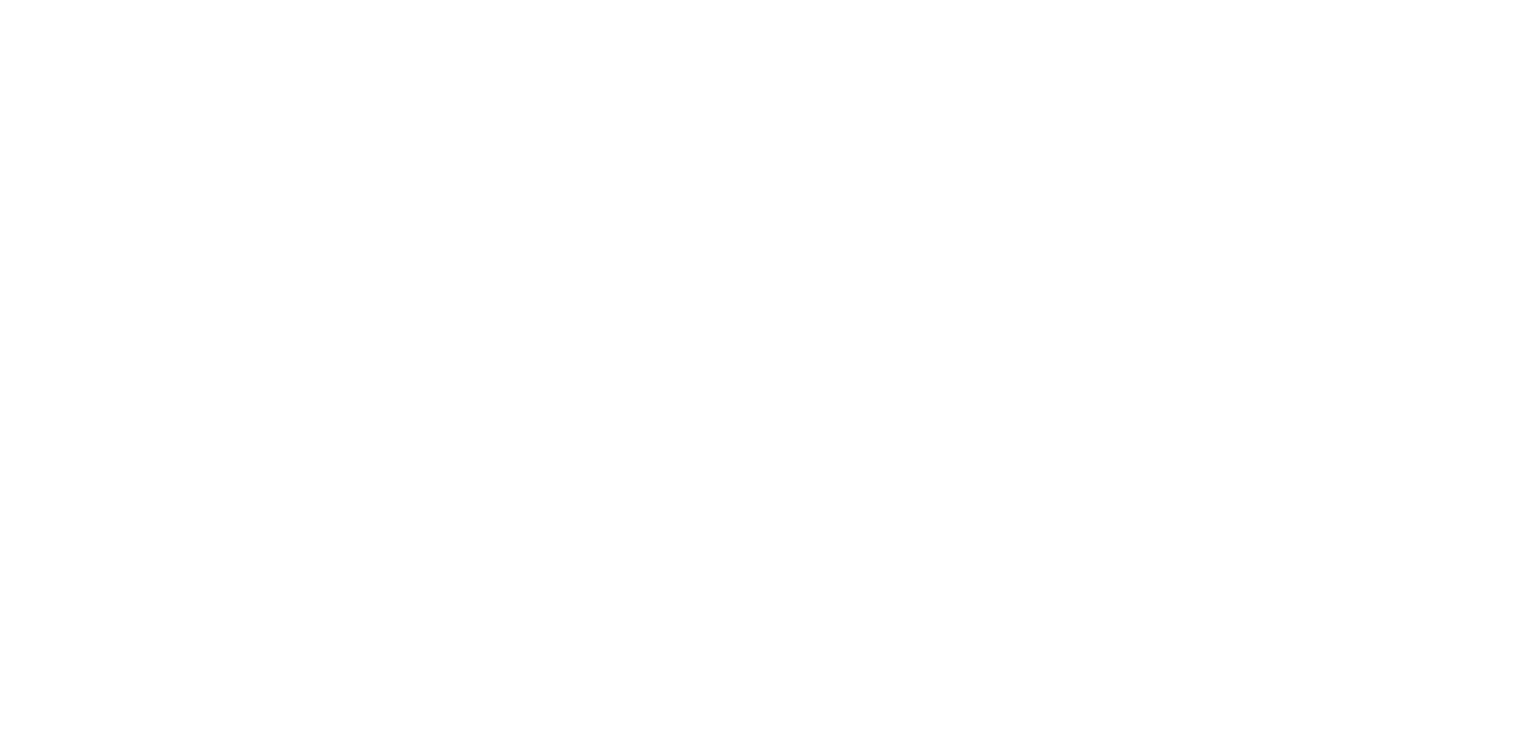 scroll, scrollTop: 0, scrollLeft: 0, axis: both 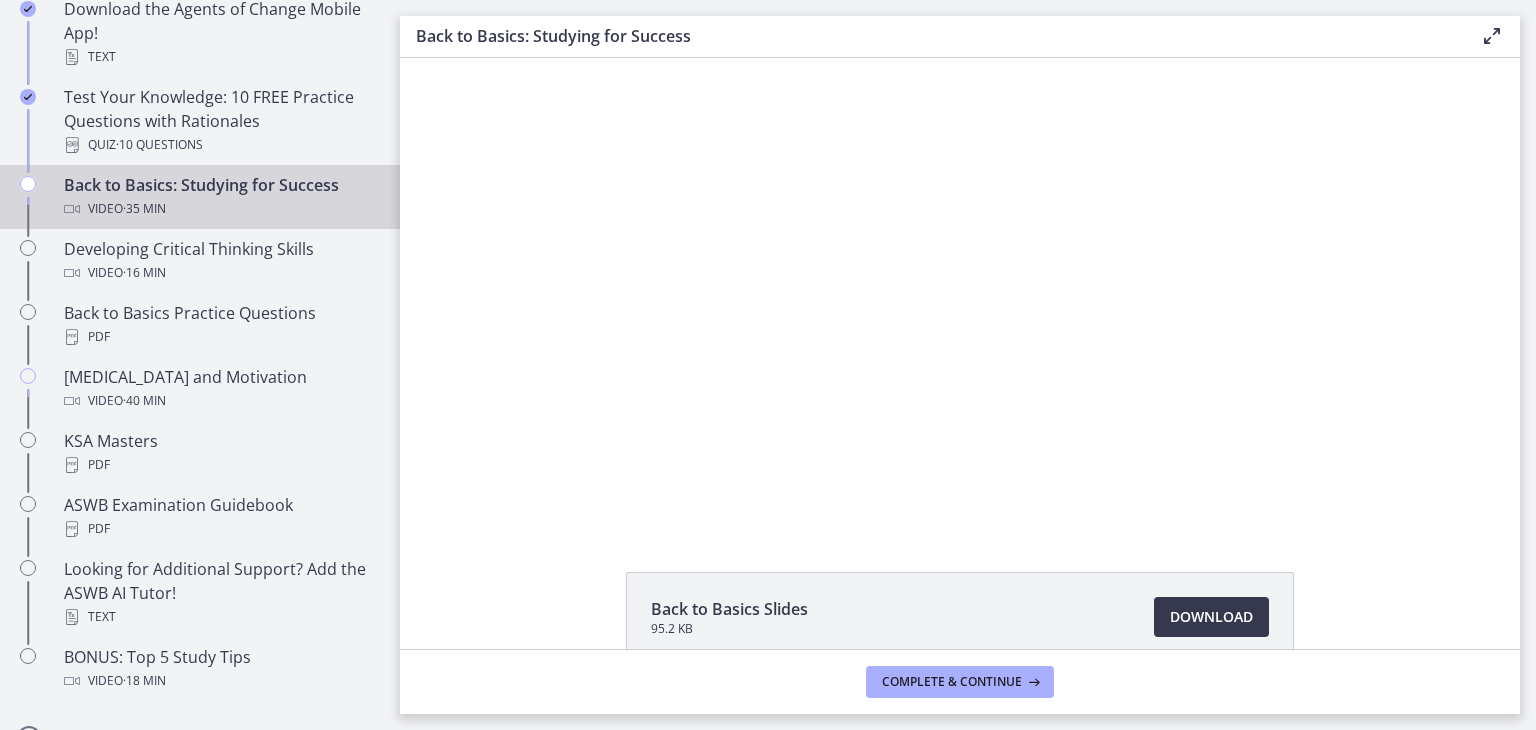 click at bounding box center (960, 292) 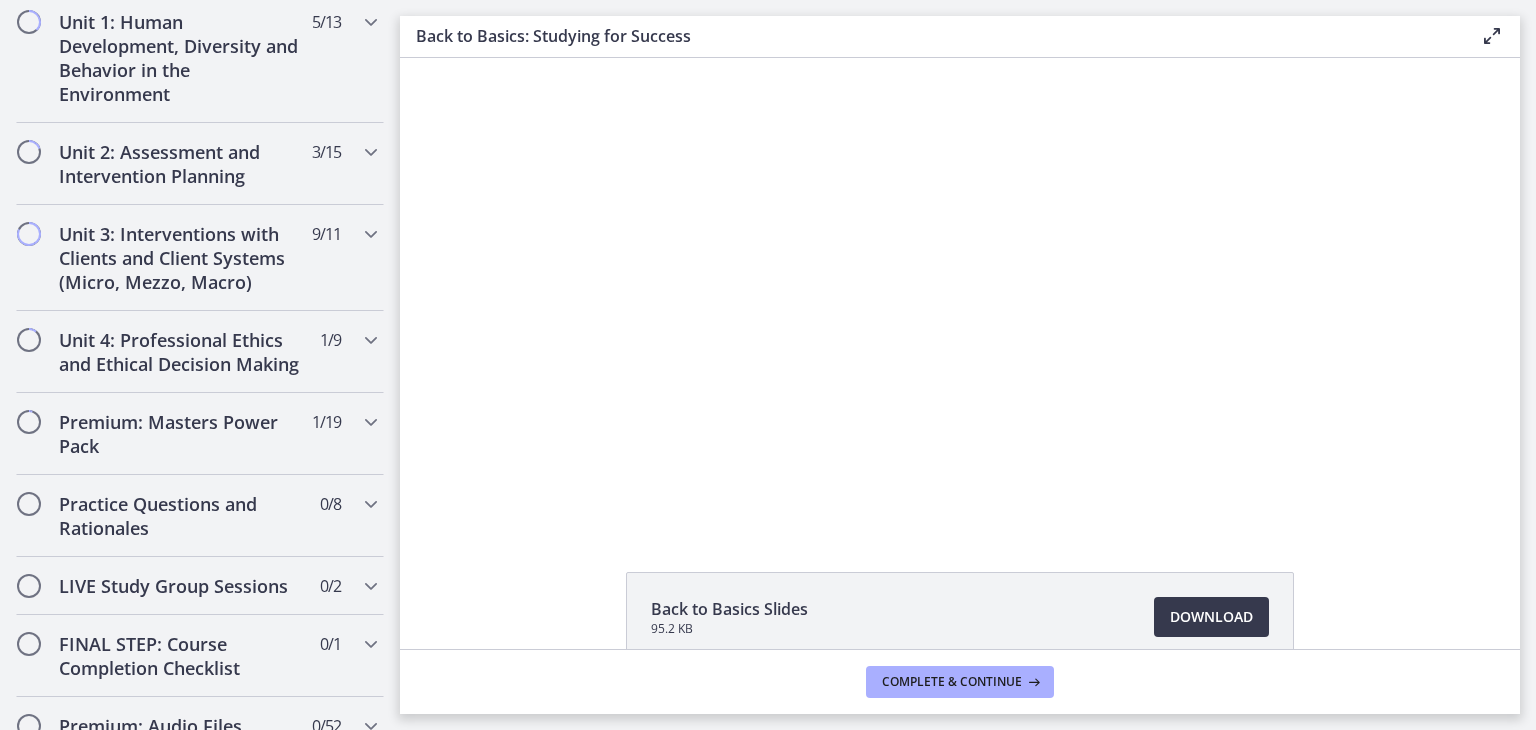 scroll, scrollTop: 1371, scrollLeft: 0, axis: vertical 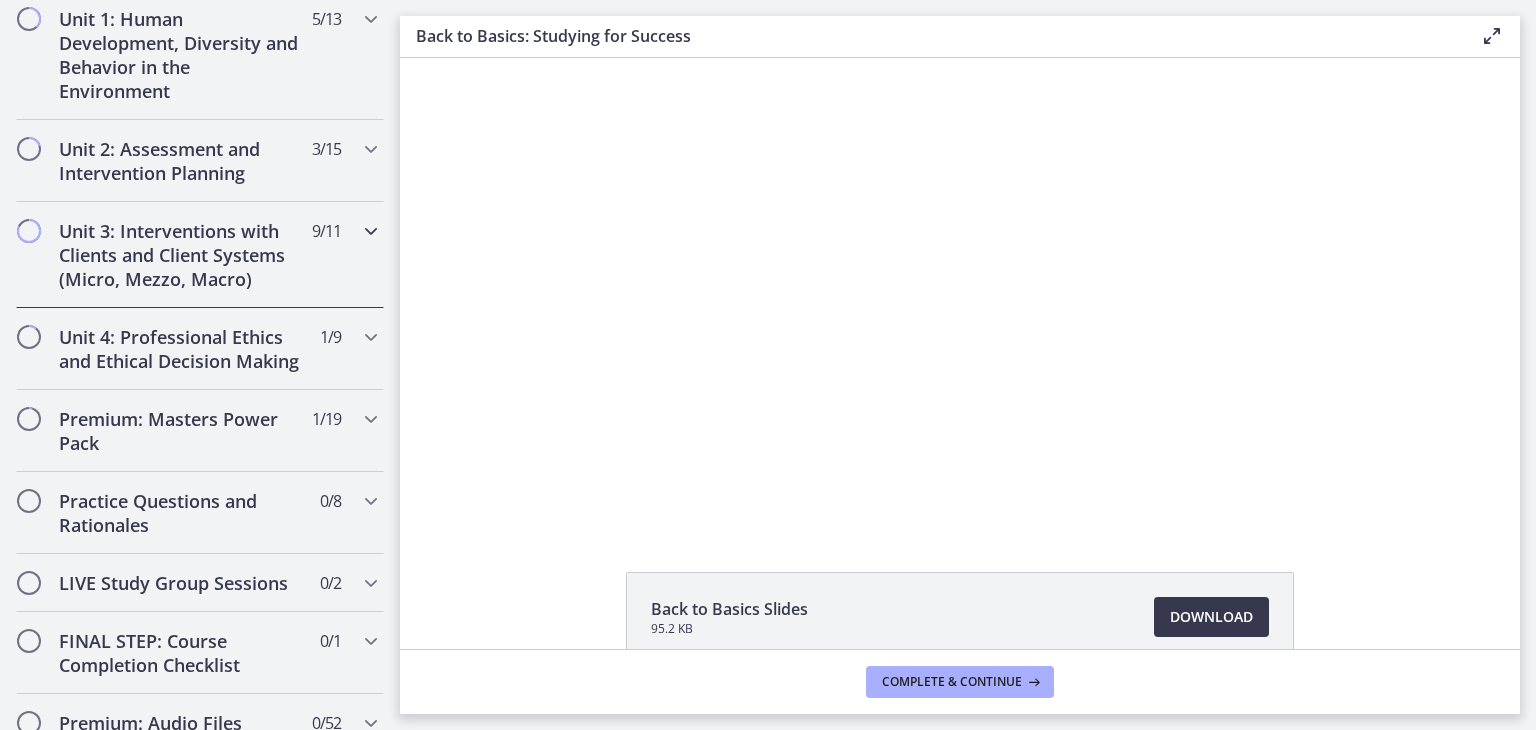 click at bounding box center [371, 231] 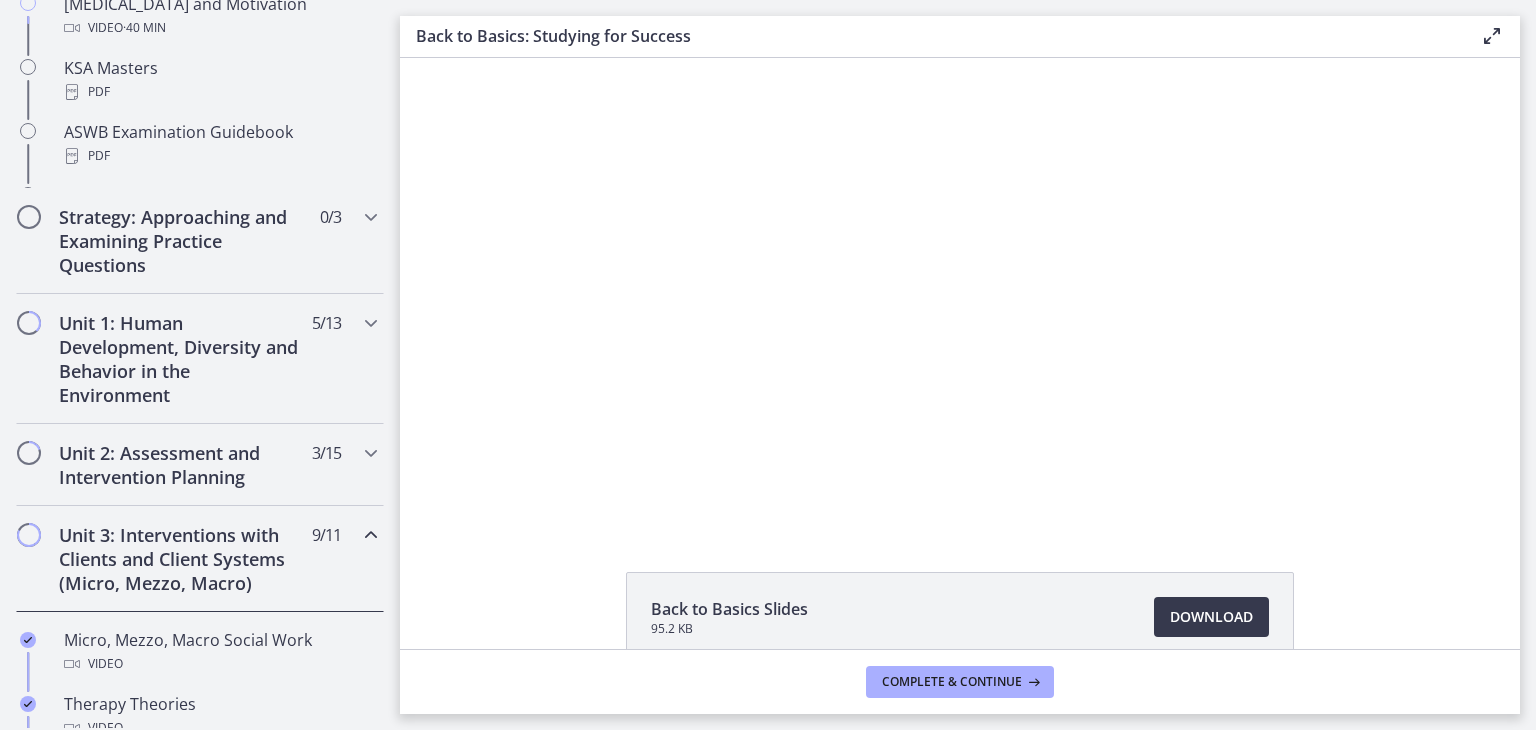 scroll, scrollTop: 579, scrollLeft: 0, axis: vertical 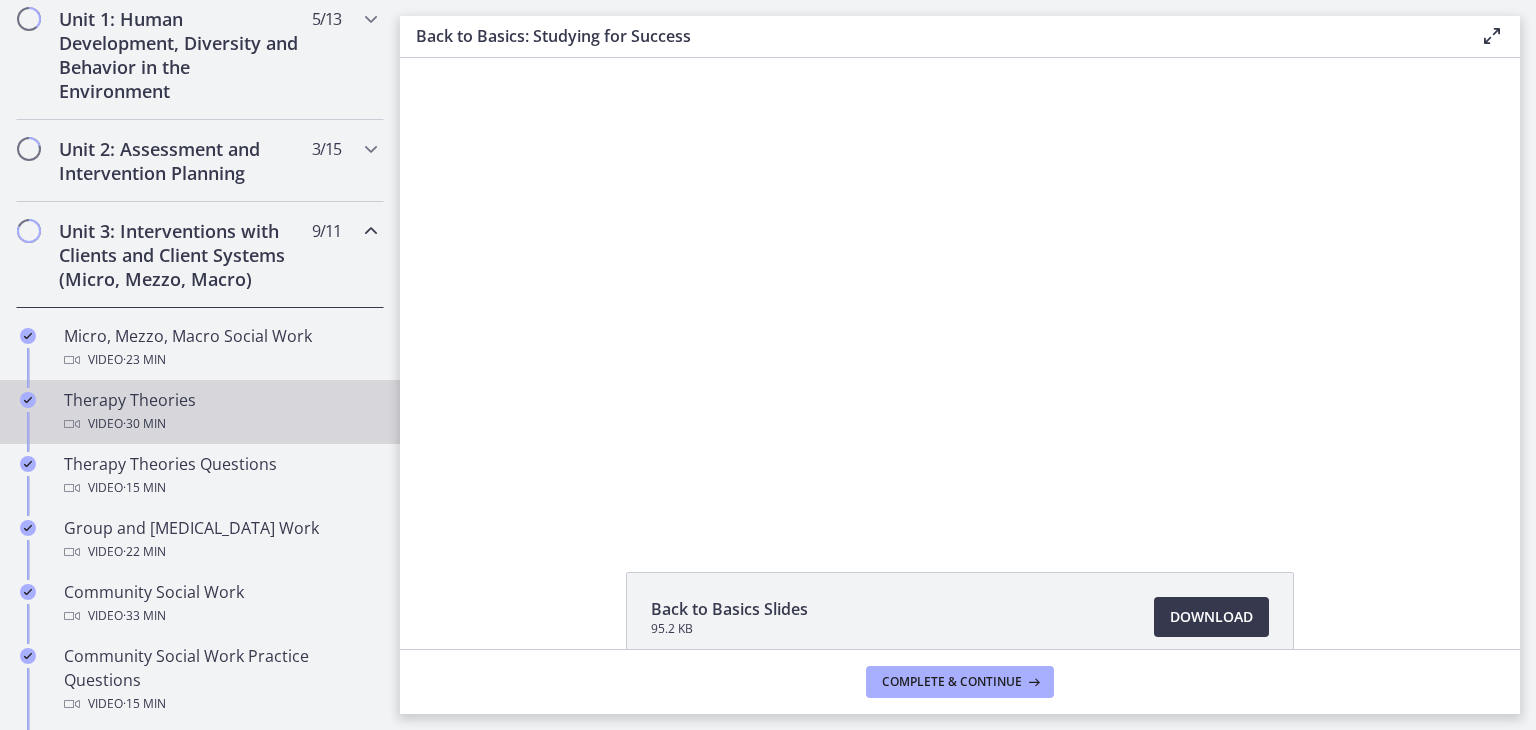 click on "Video
·  30 min" at bounding box center [220, 424] 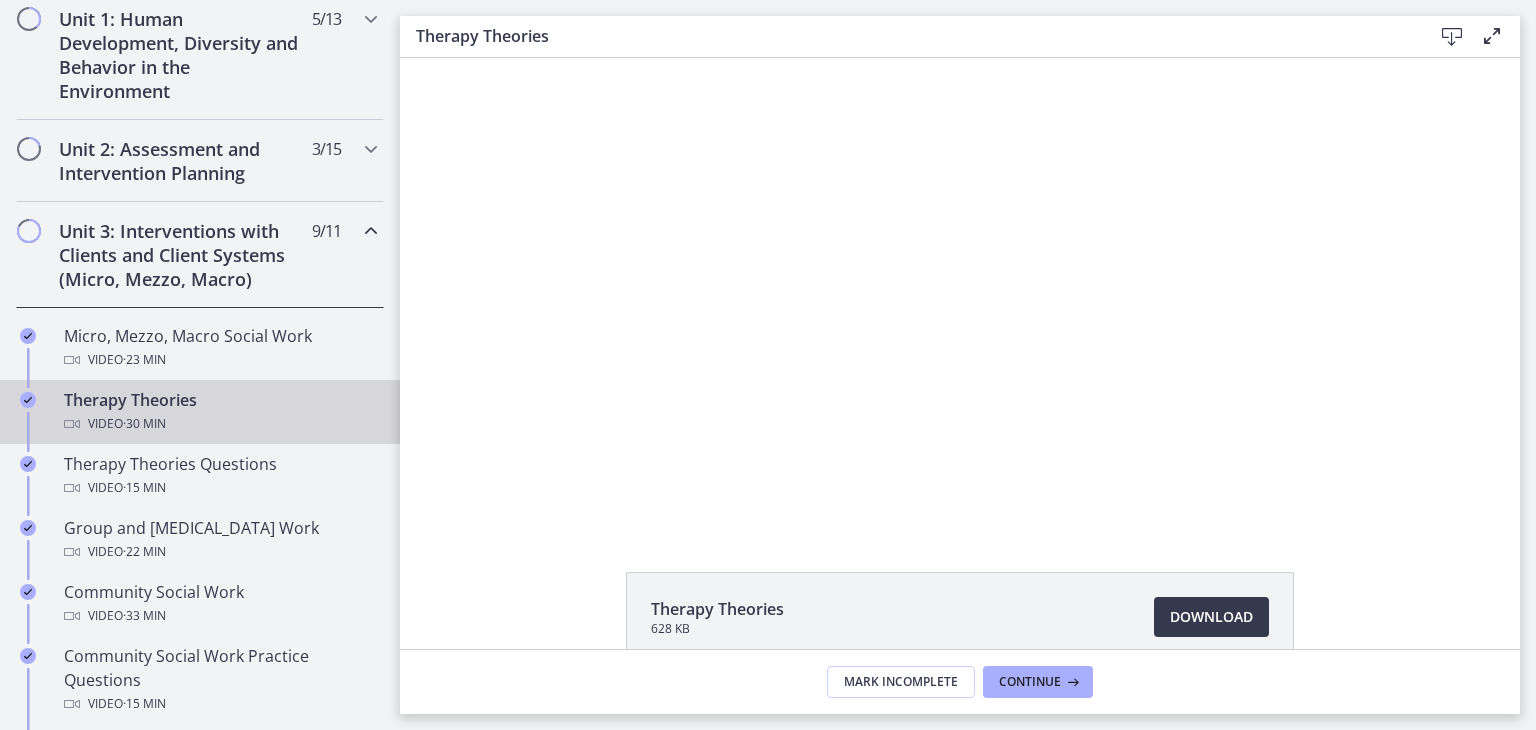 scroll, scrollTop: 0, scrollLeft: 0, axis: both 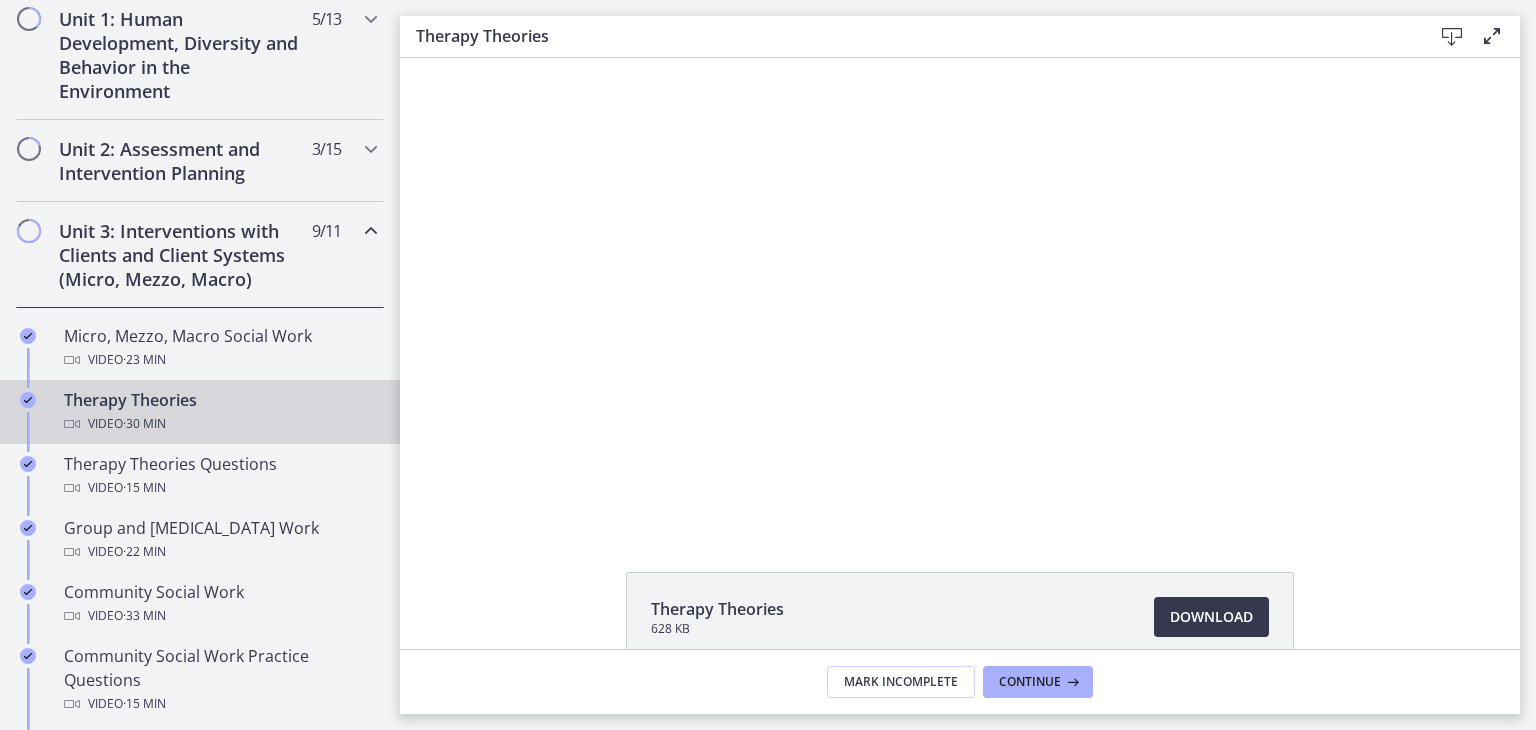 click at bounding box center (960, 292) 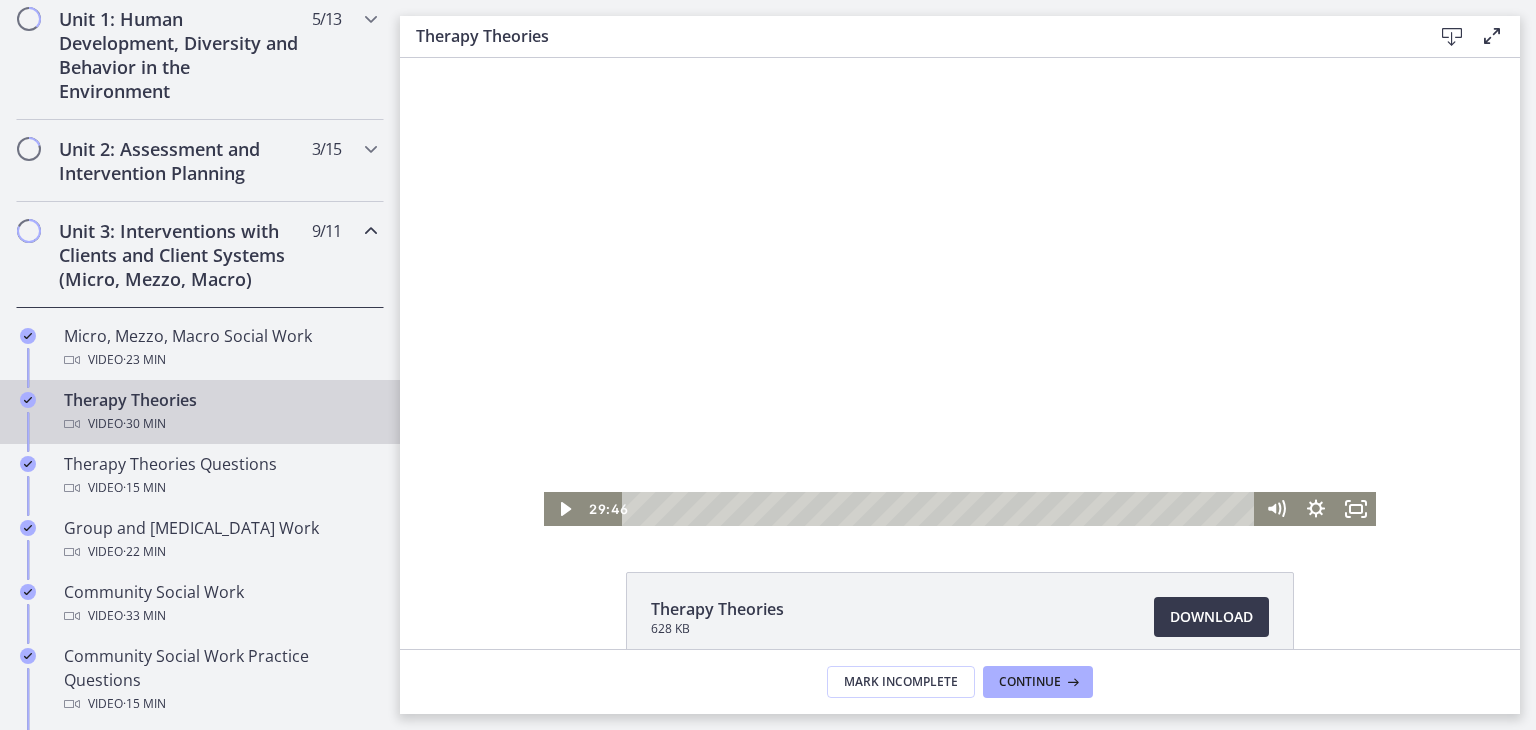 click at bounding box center (941, 509) 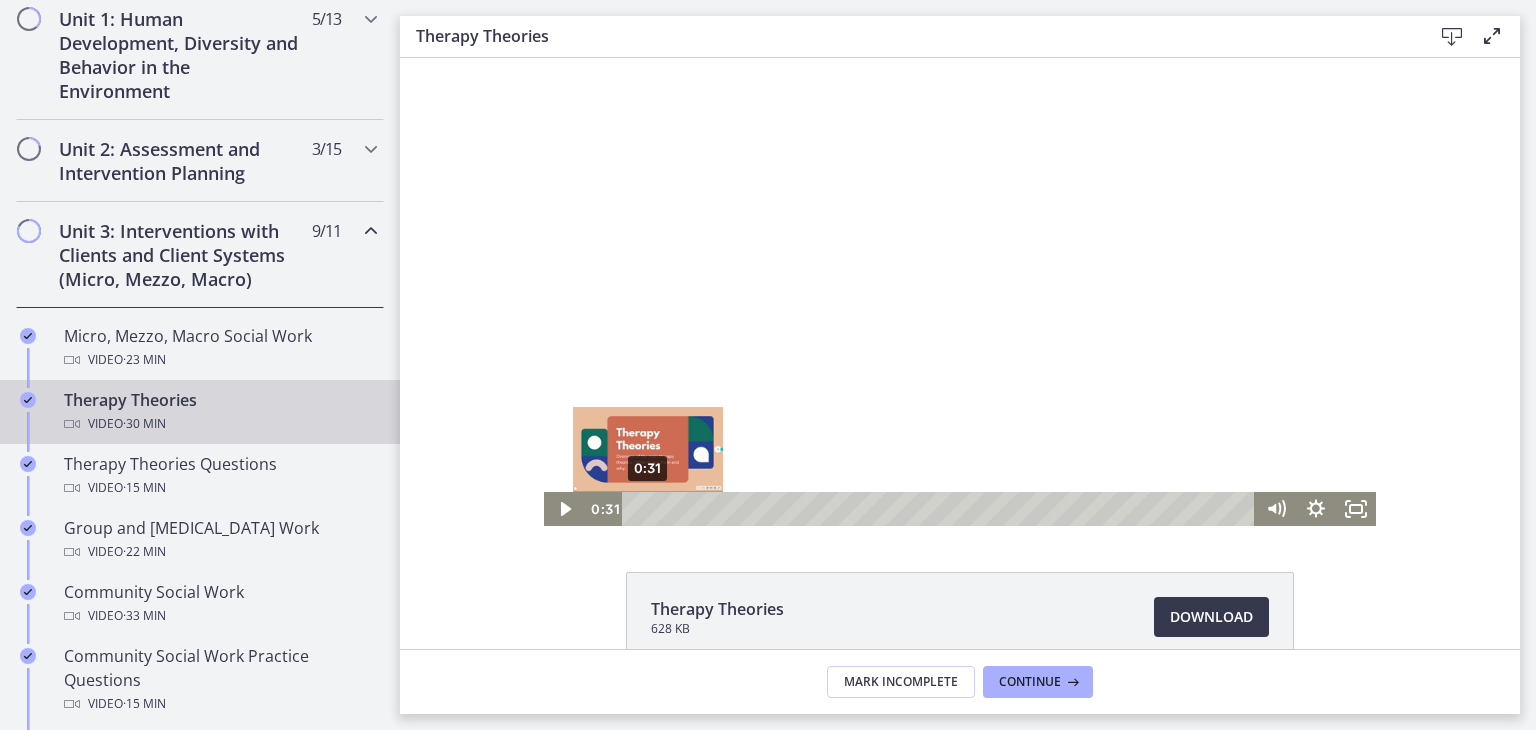 click 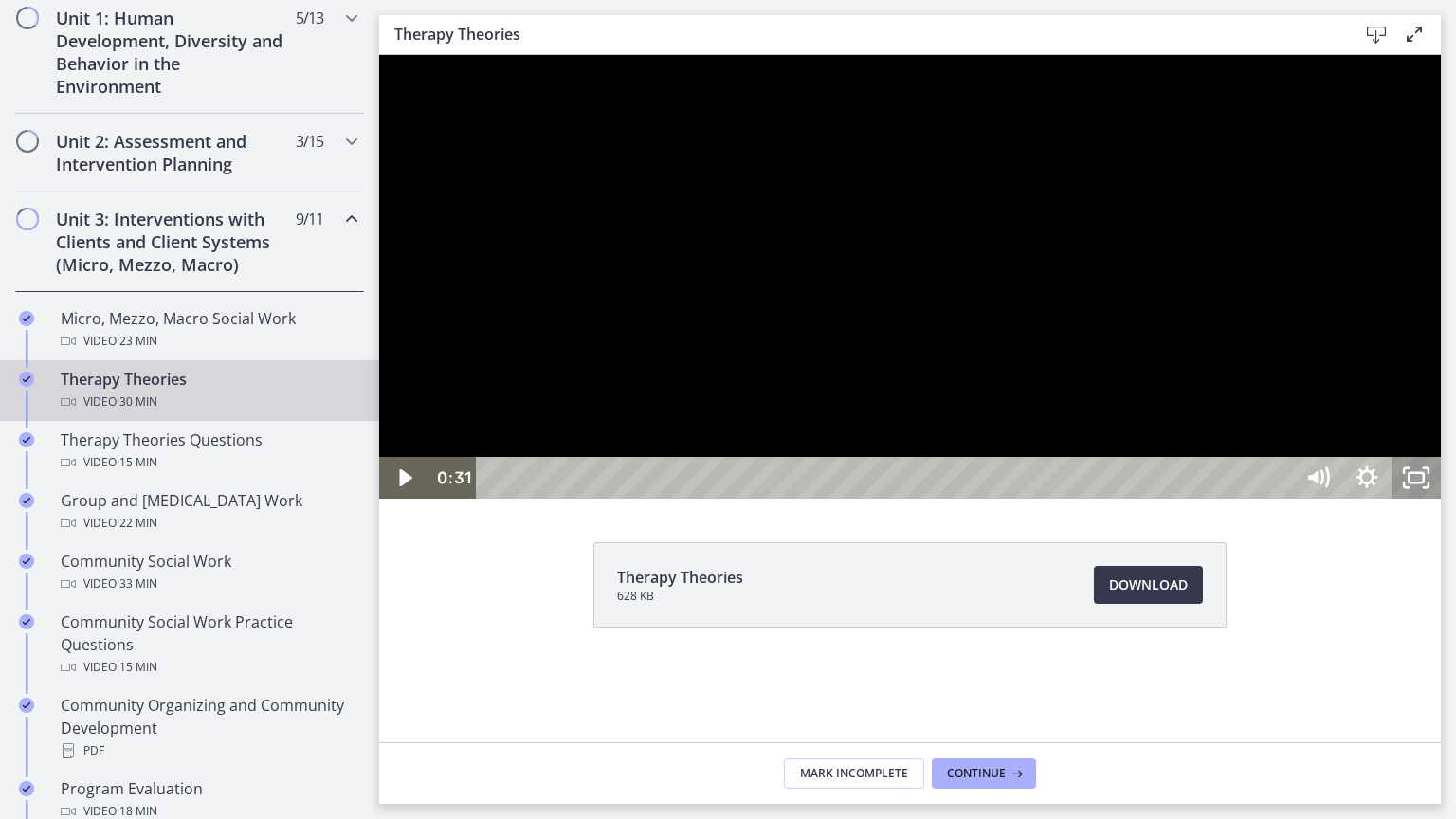 click at bounding box center [910, 277] 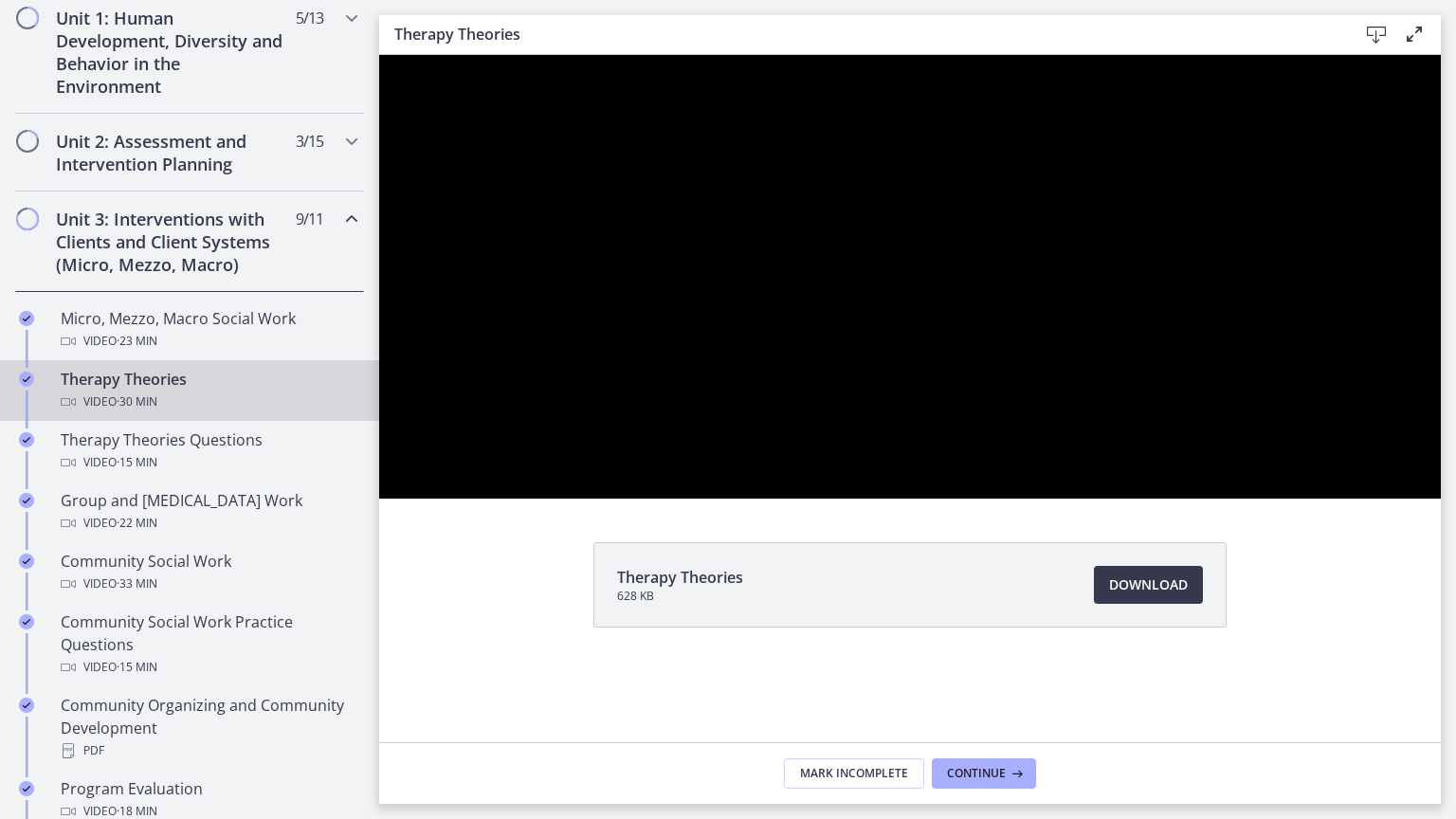 type 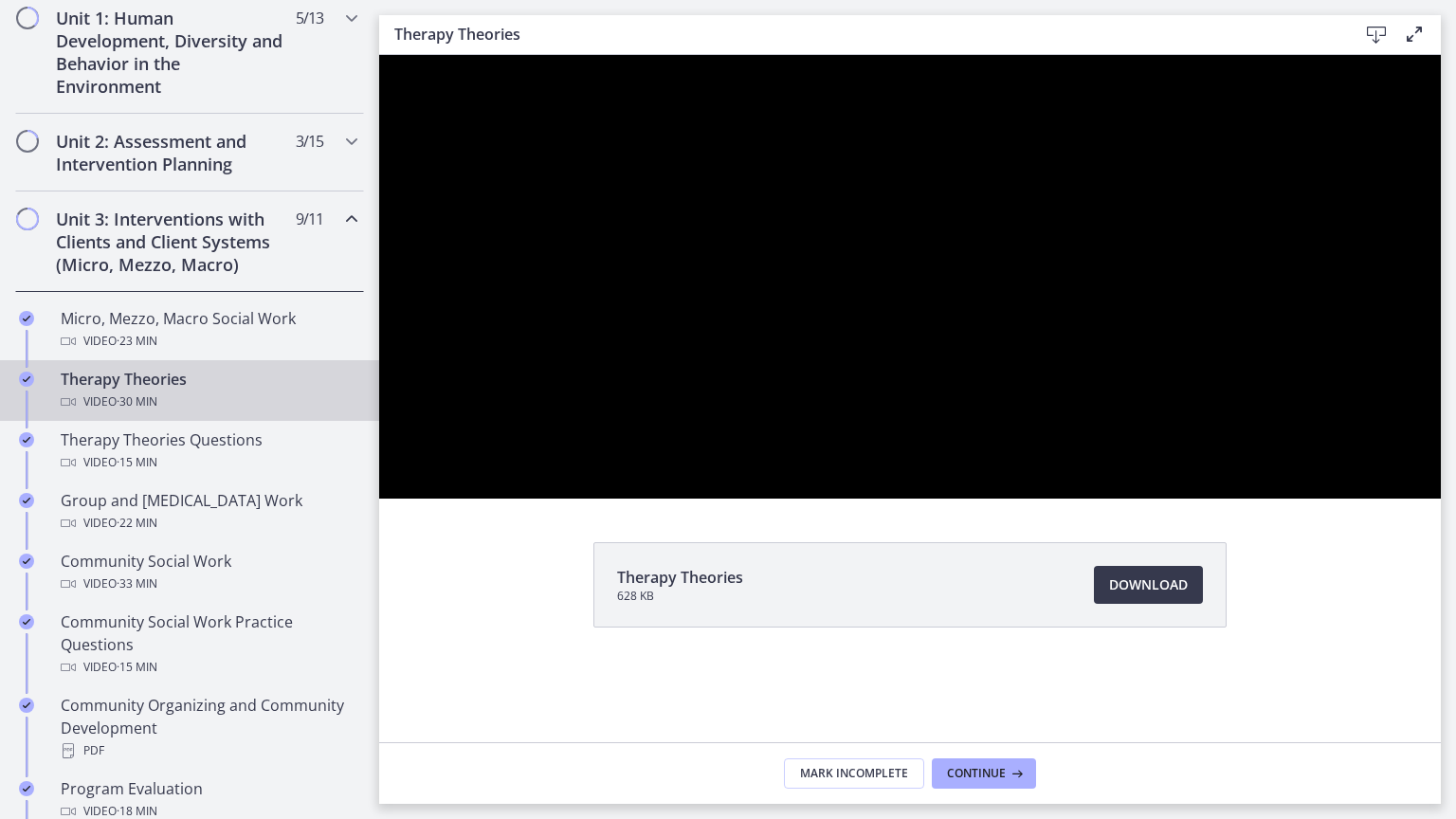 click at bounding box center (910, 277) 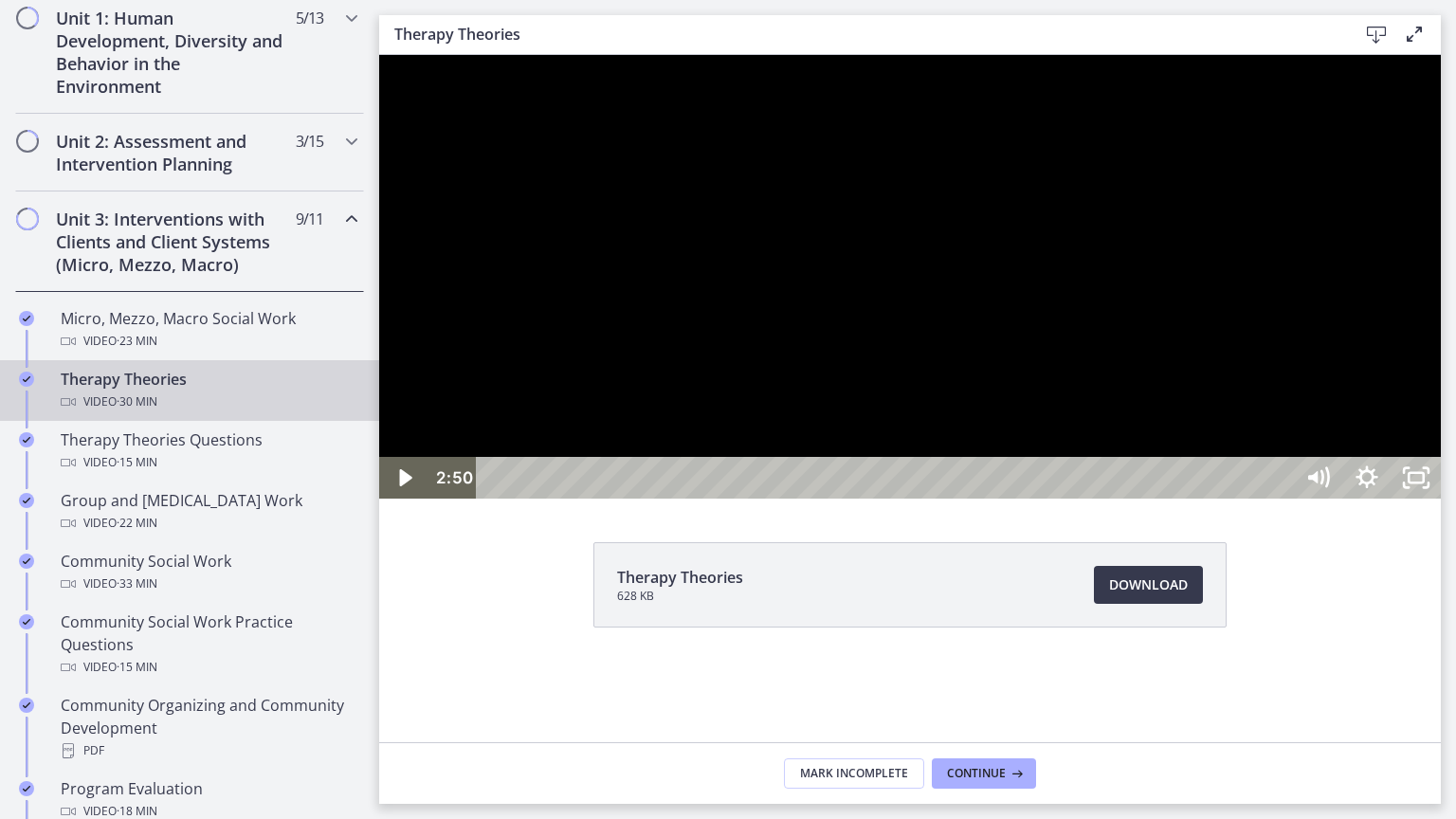 click at bounding box center [910, 277] 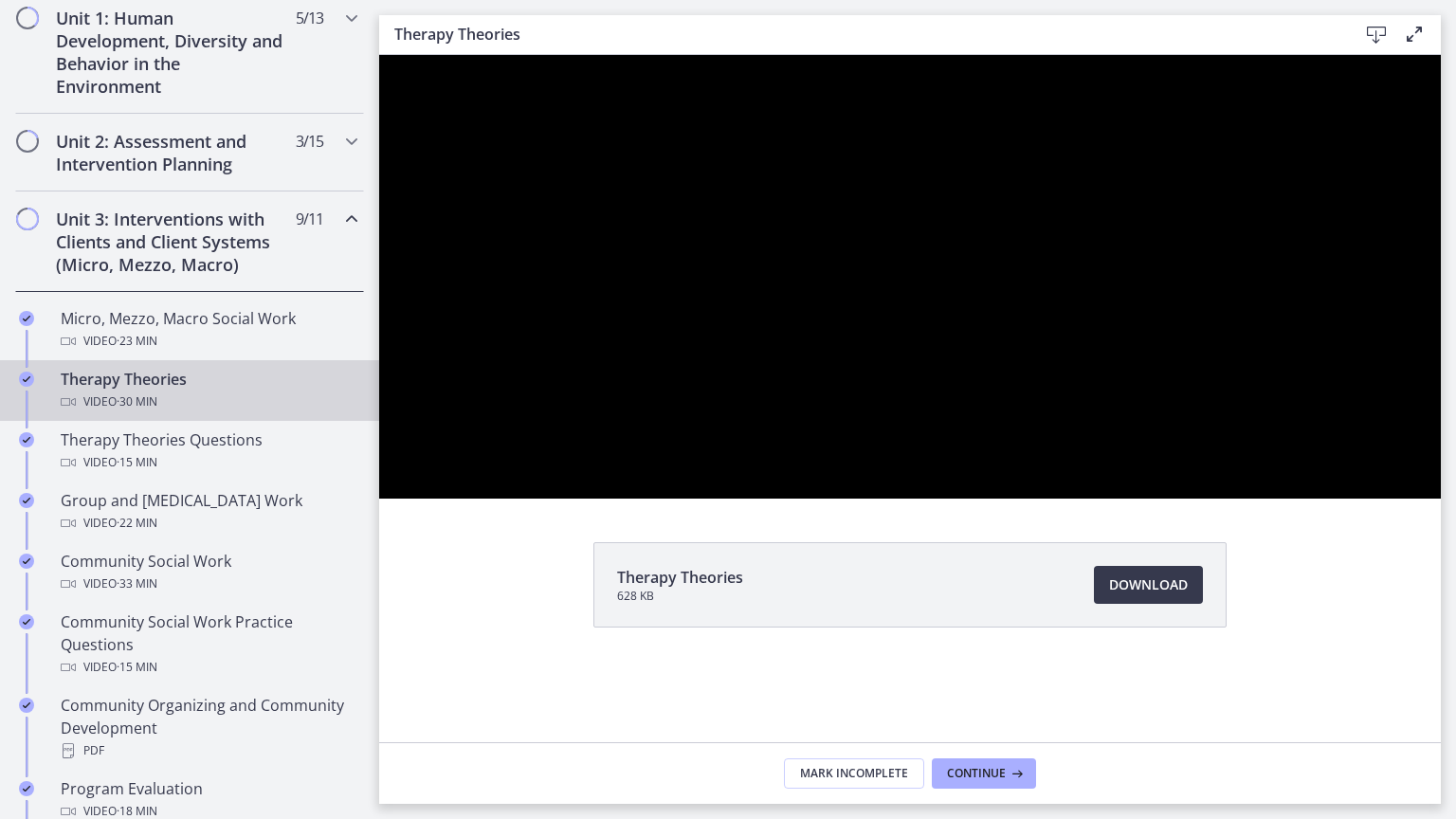 click at bounding box center (910, 277) 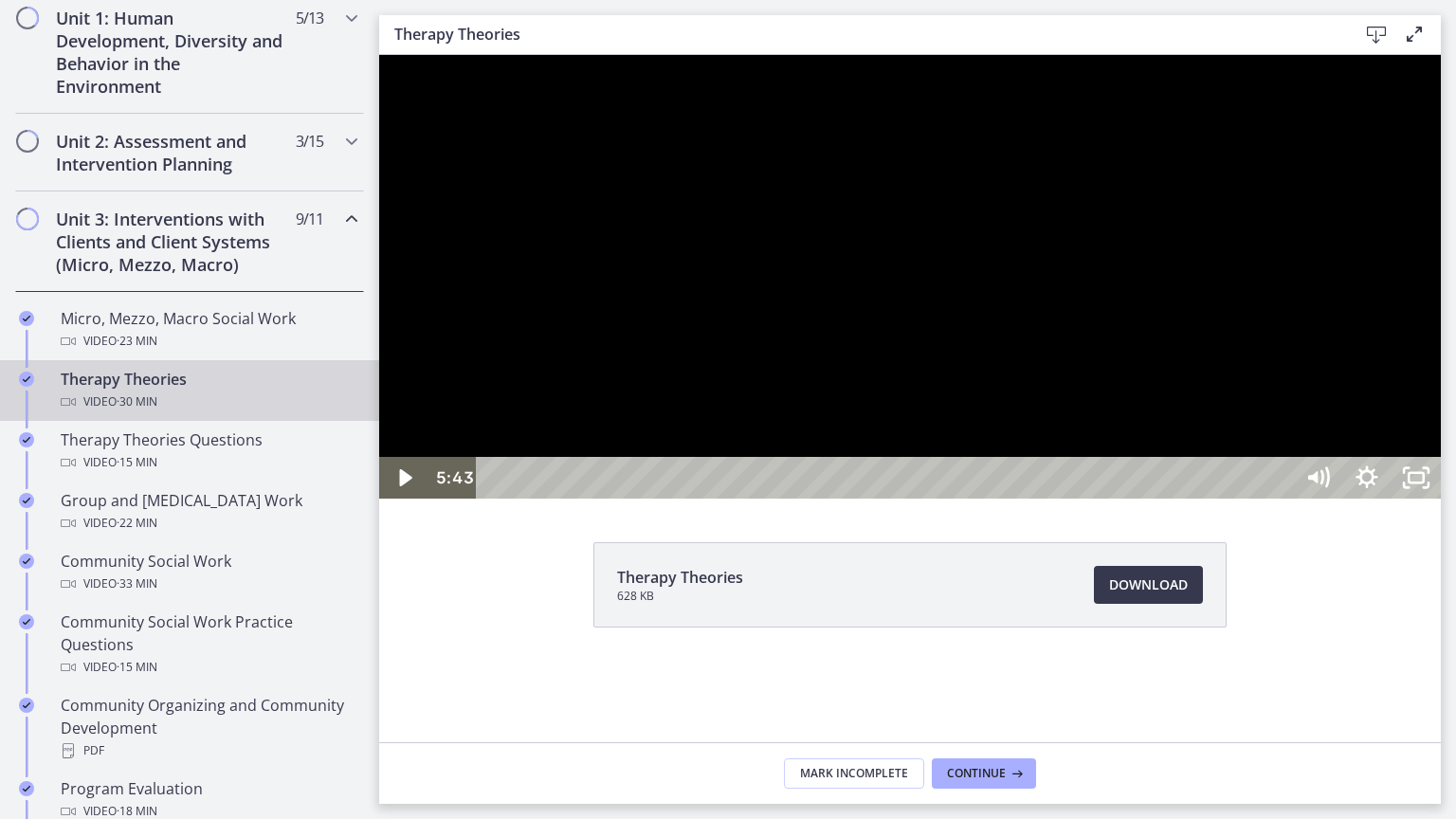 click at bounding box center (910, 277) 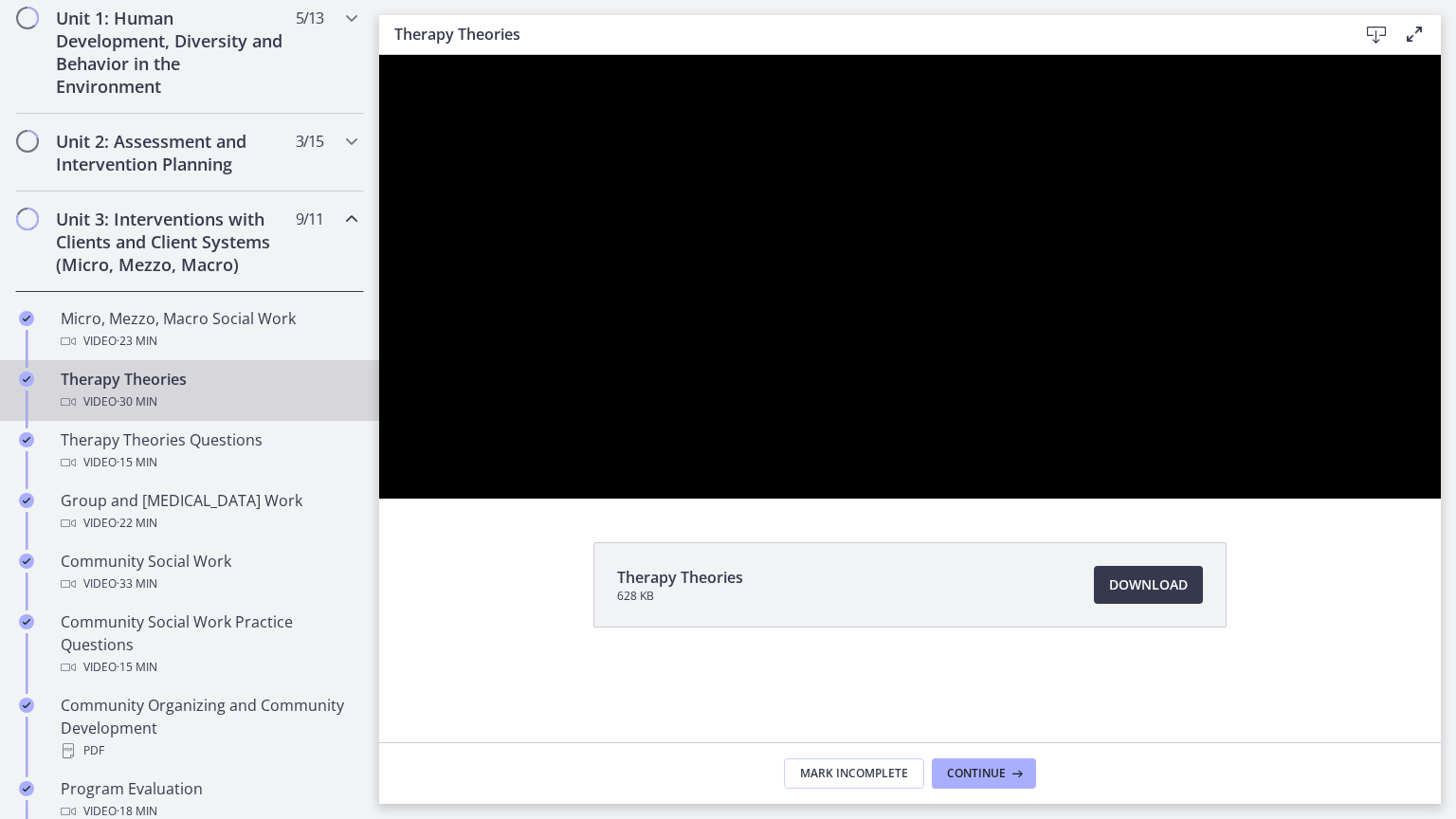 click at bounding box center (910, 277) 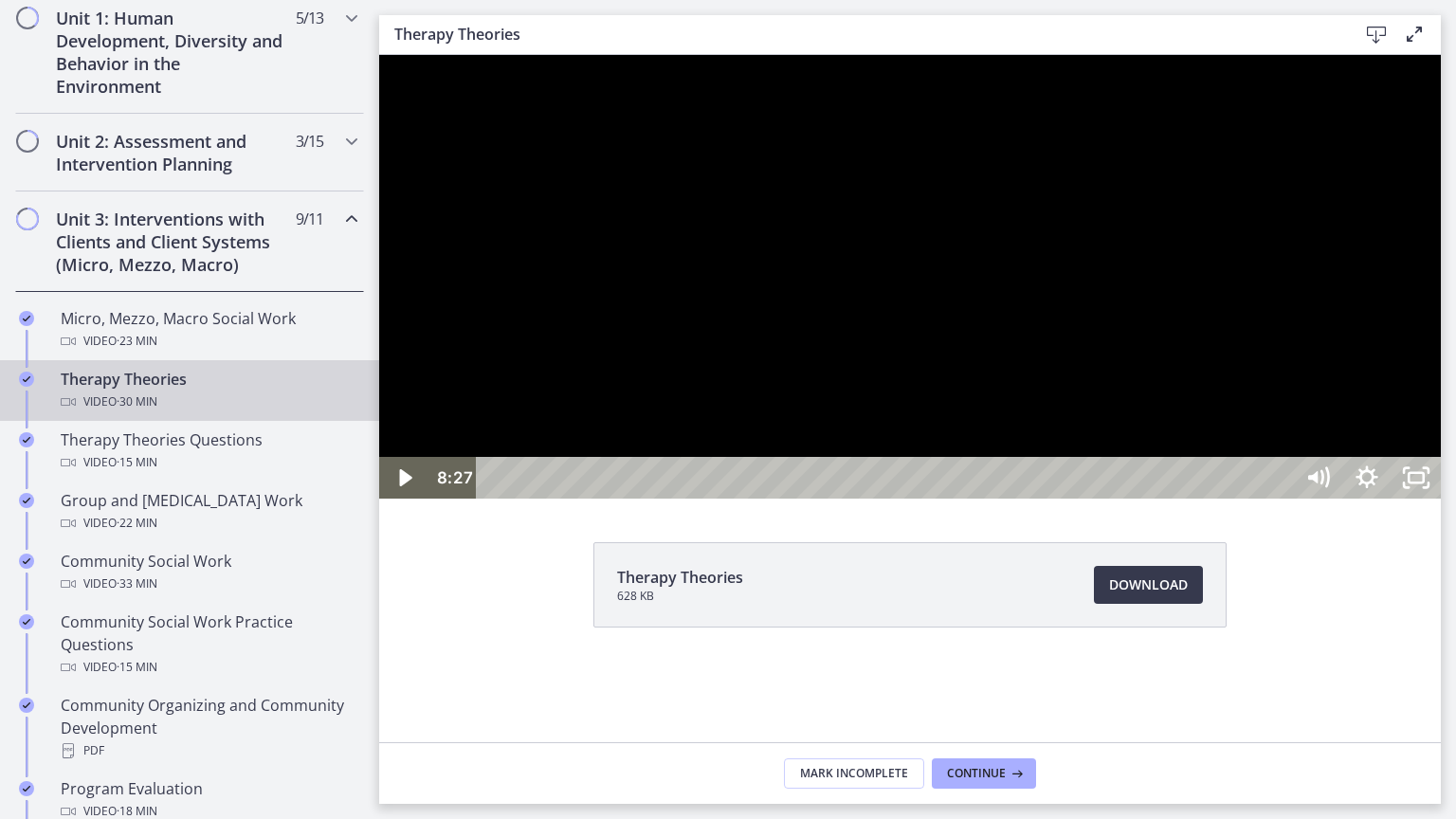 click at bounding box center (910, 277) 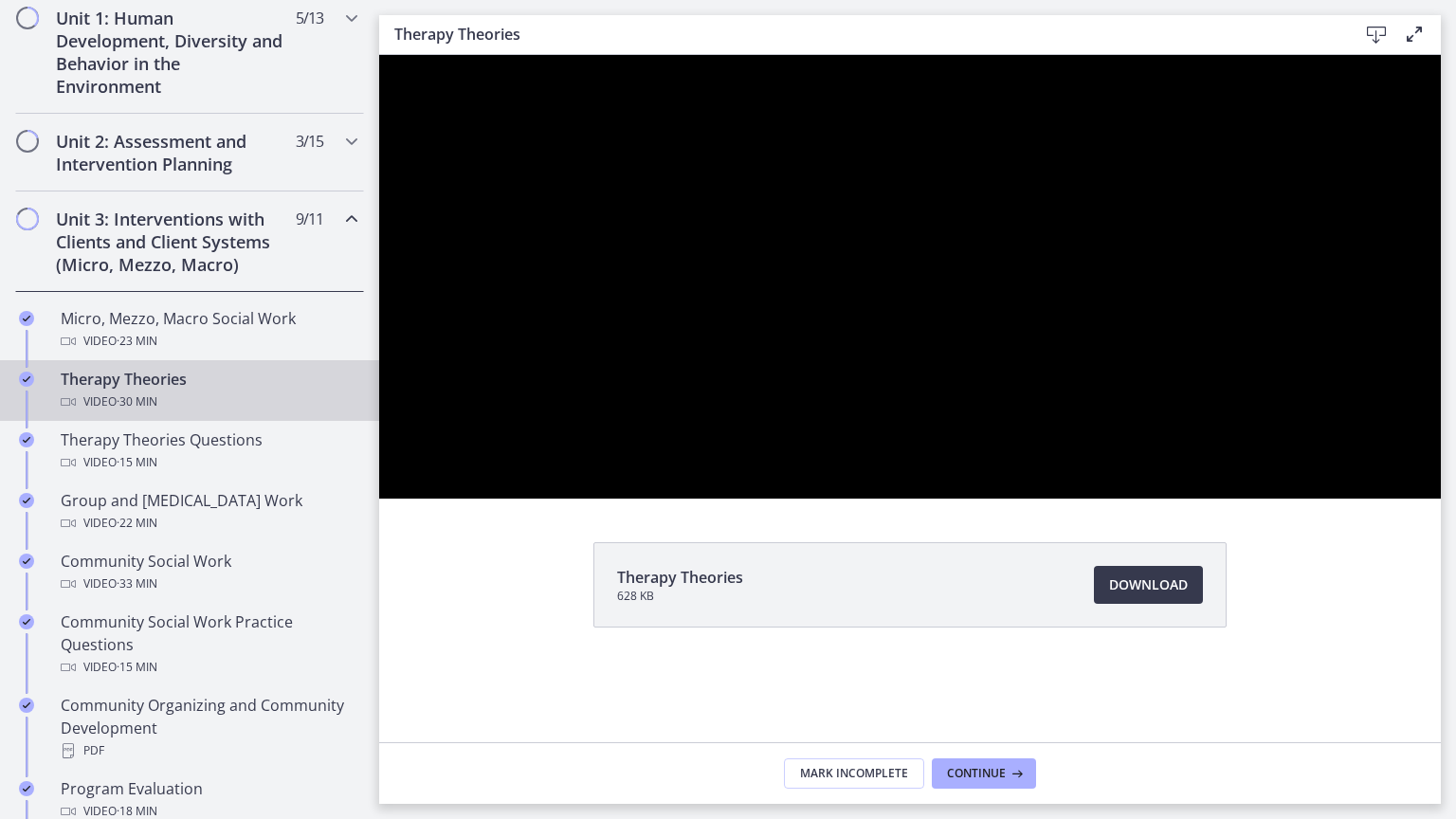 click at bounding box center (910, 277) 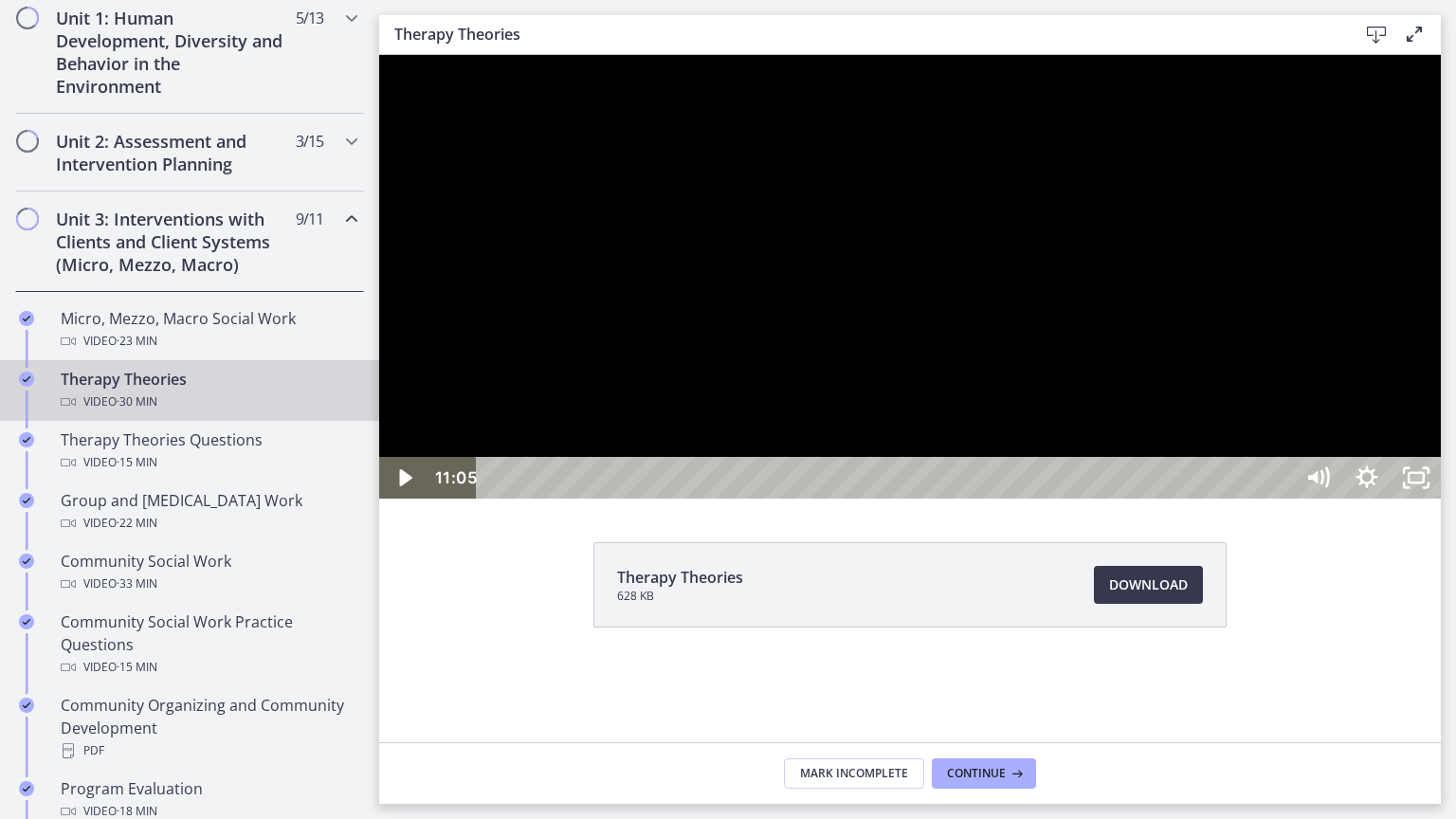 click at bounding box center (910, 277) 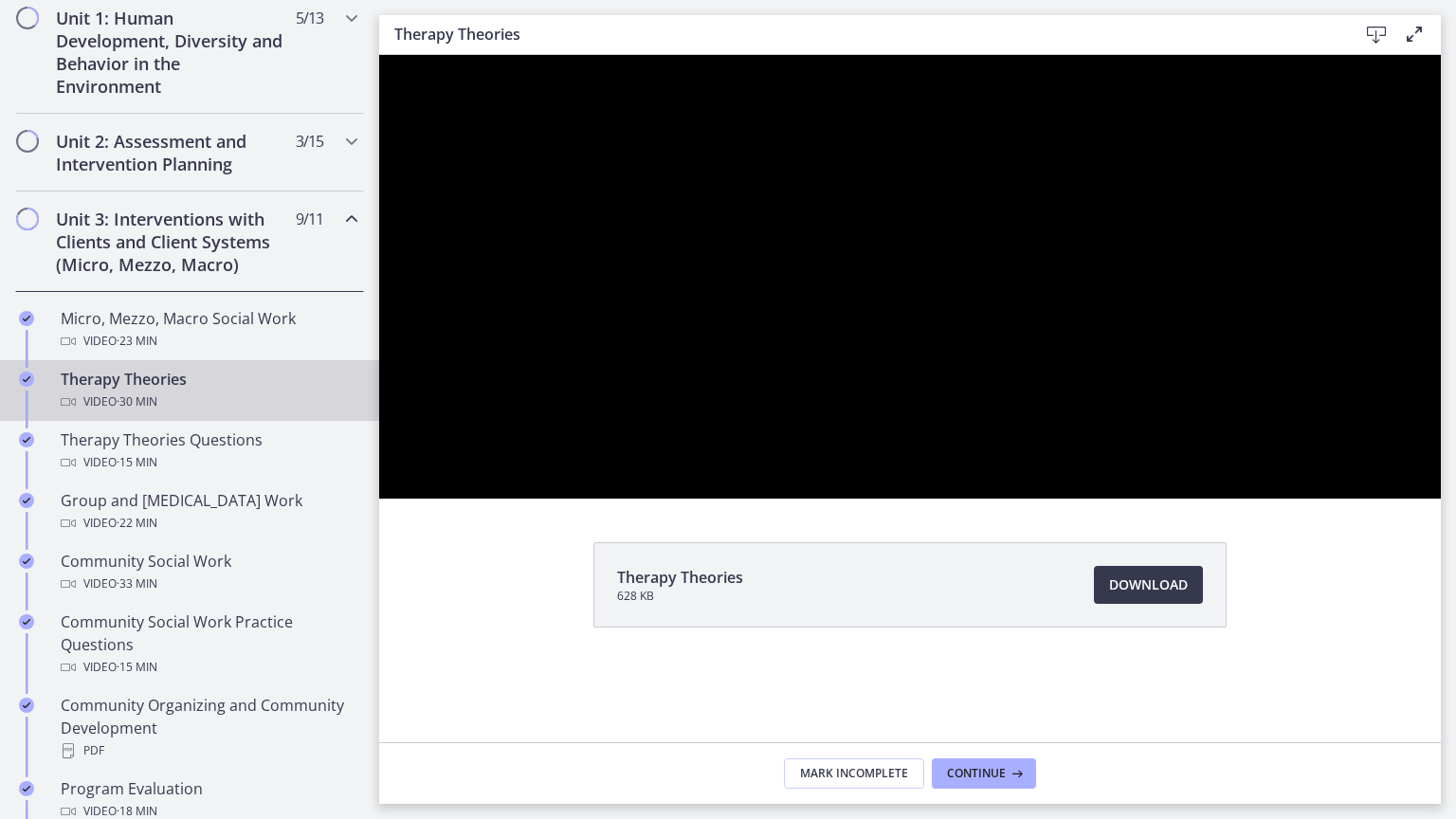 click at bounding box center (379, 55) 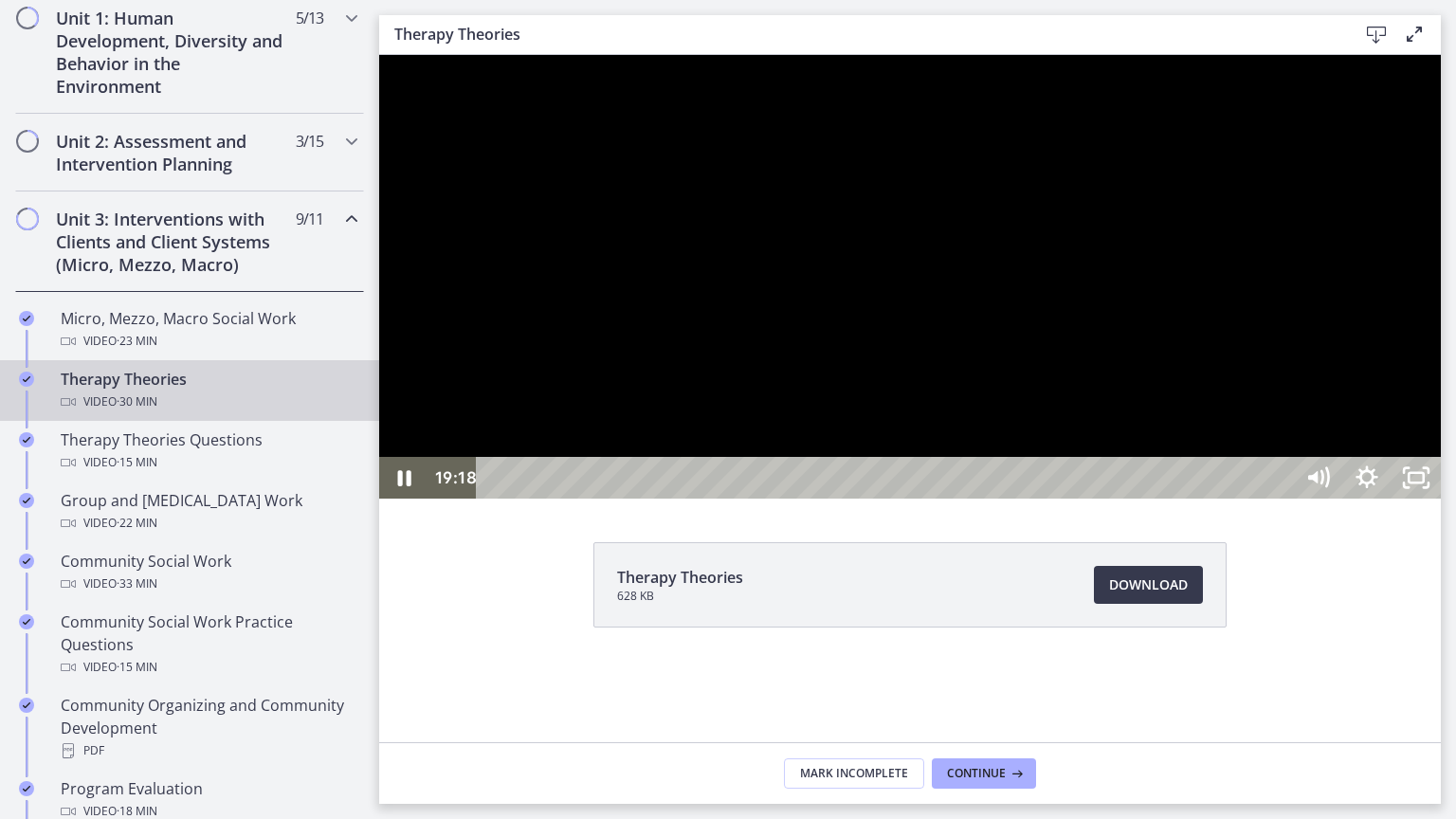 click at bounding box center [910, 277] 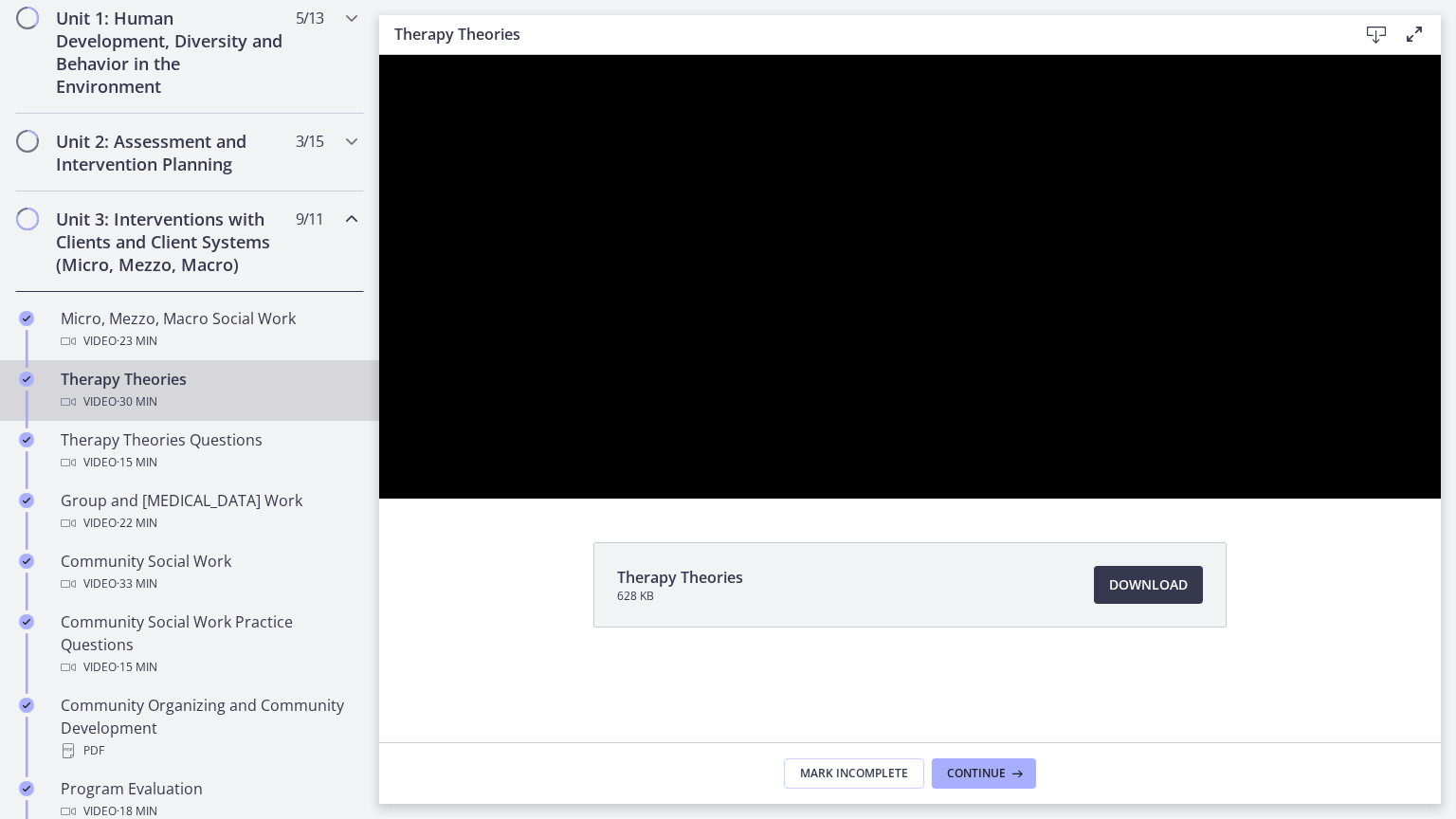 click at bounding box center [379, 55] 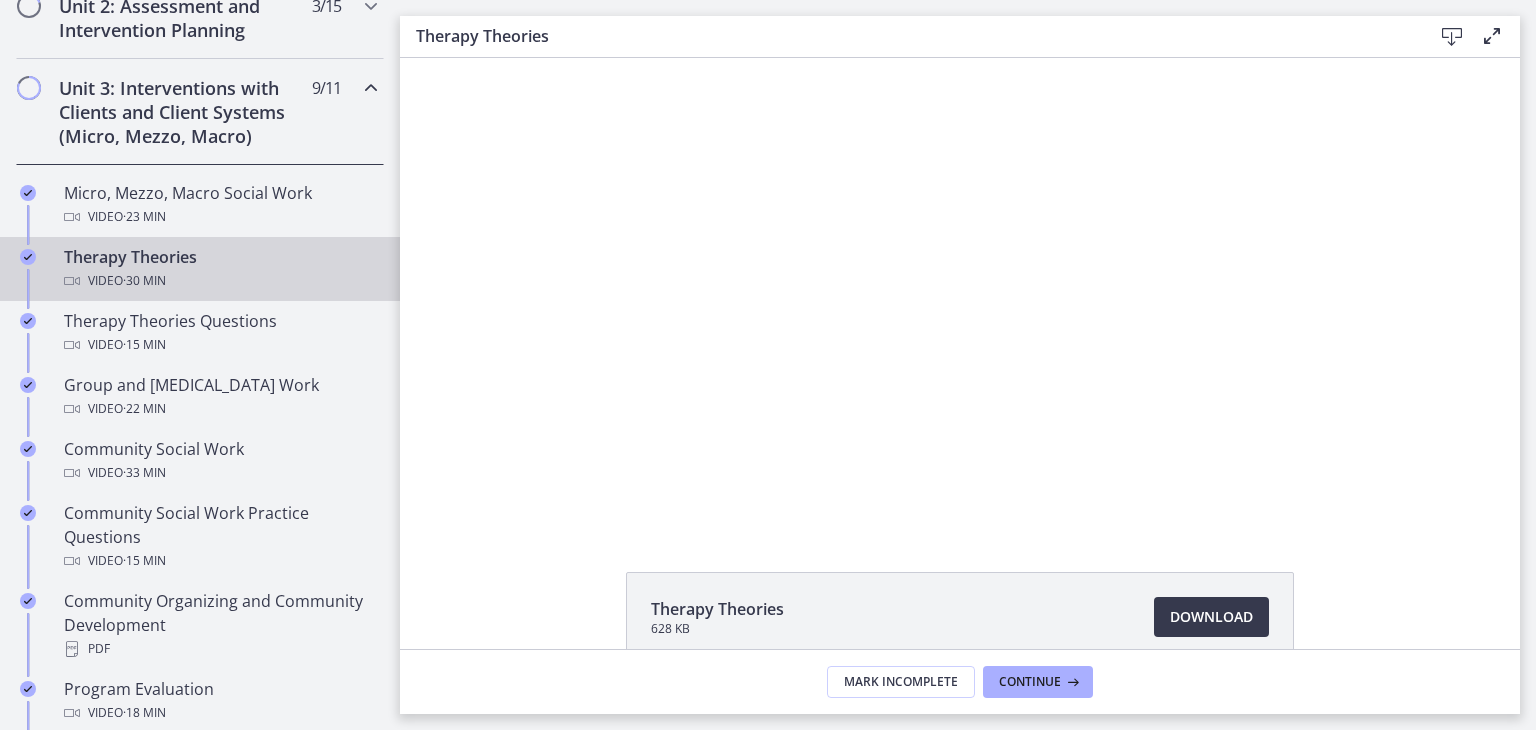 scroll, scrollTop: 710, scrollLeft: 0, axis: vertical 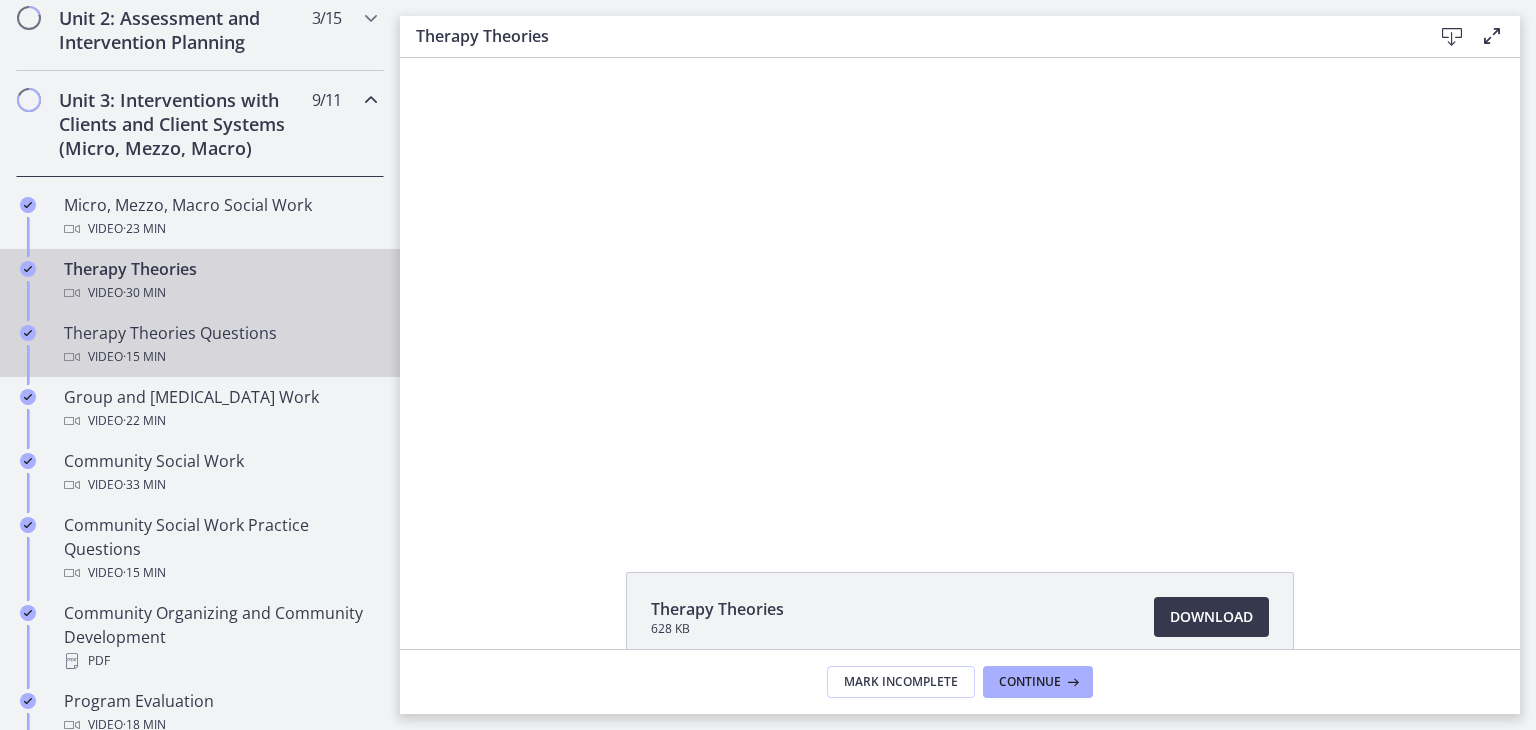 click on "·  15 min" at bounding box center (144, 357) 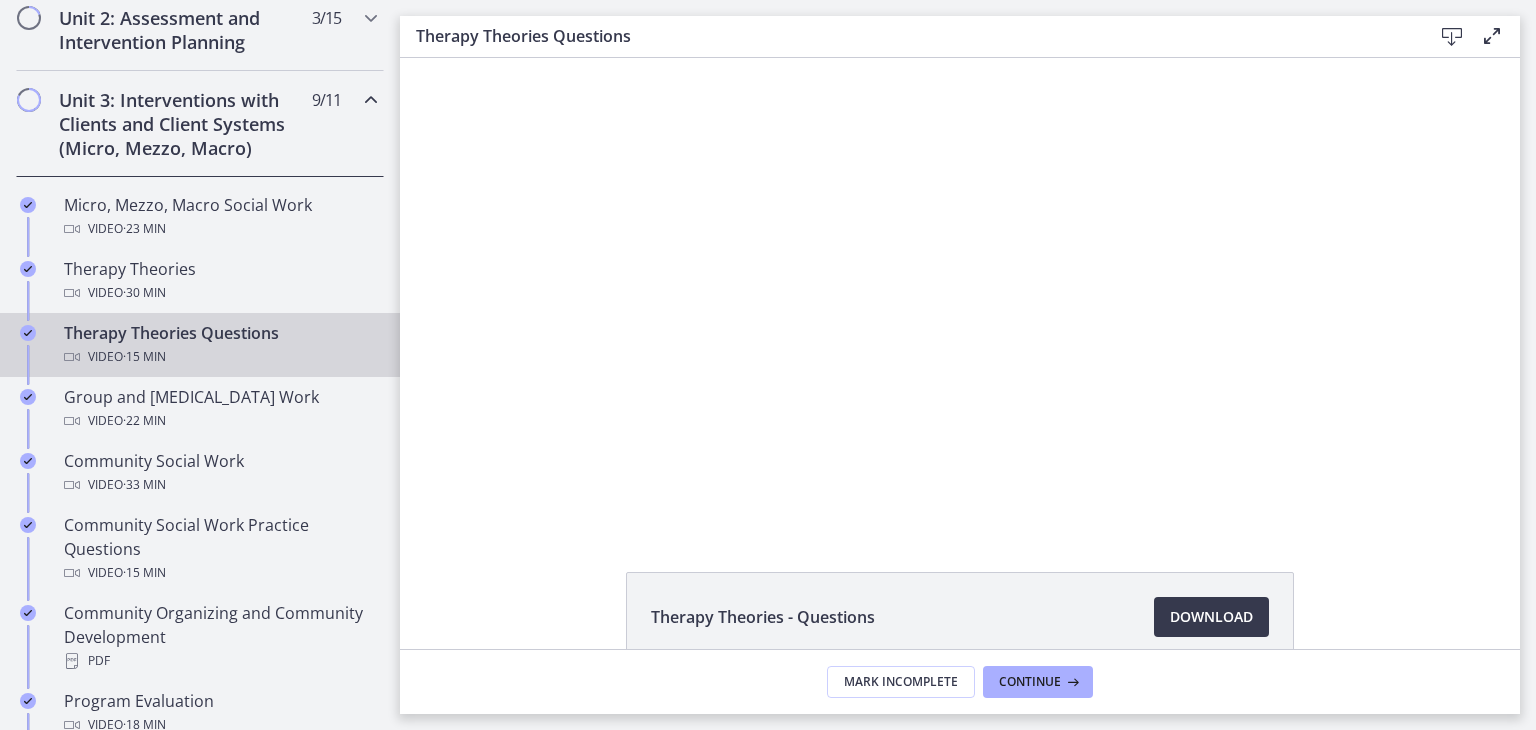 scroll, scrollTop: 0, scrollLeft: 0, axis: both 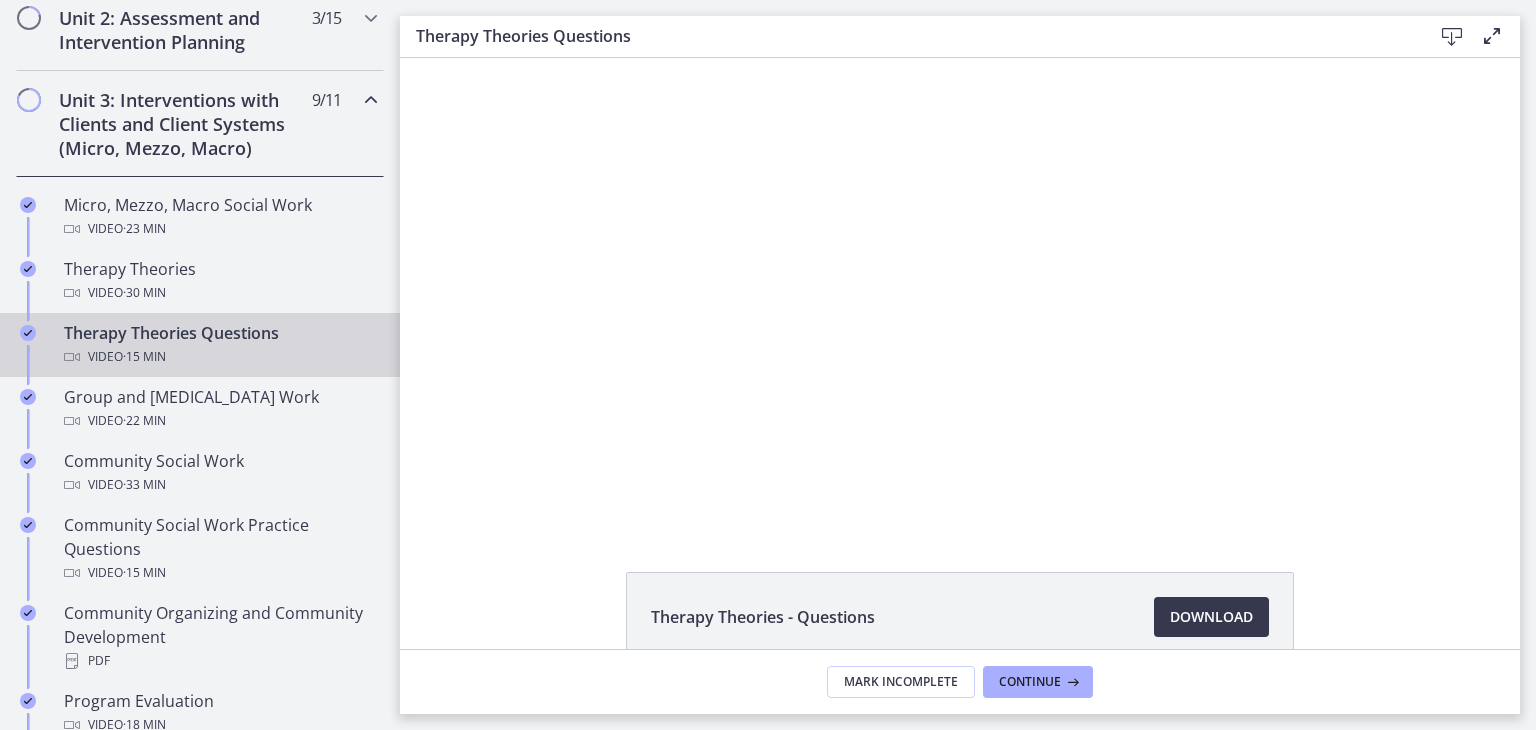 click at bounding box center [960, 292] 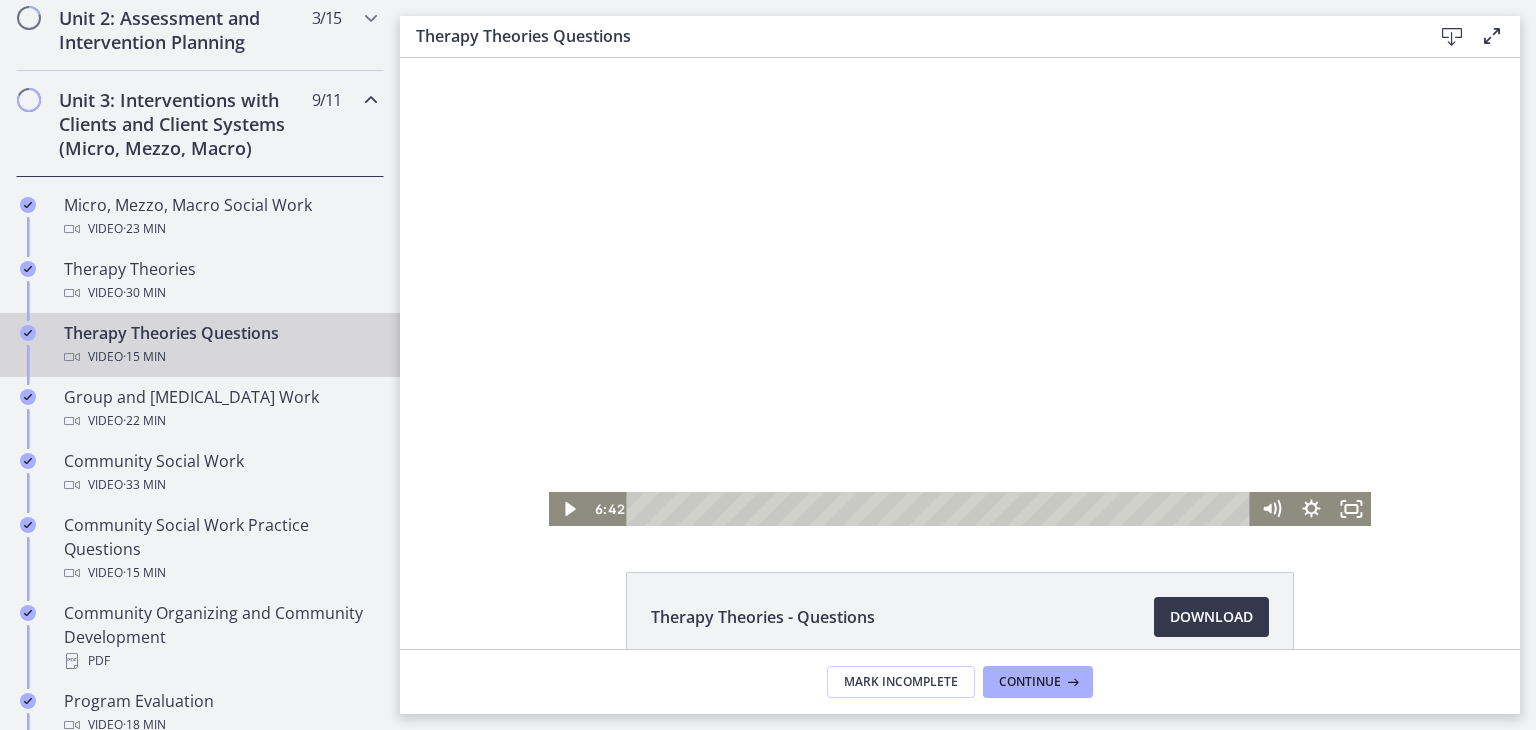 click at bounding box center [942, 509] 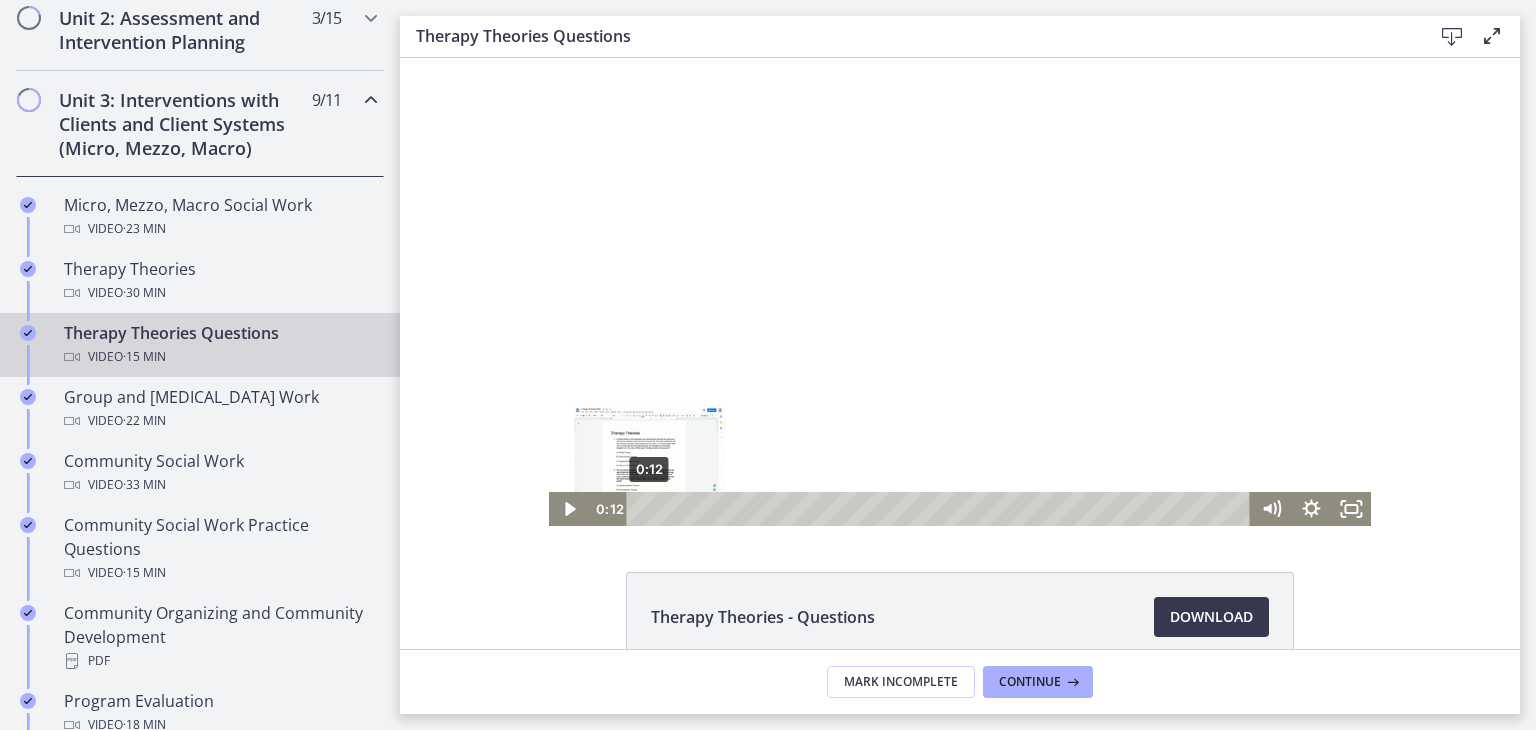 click 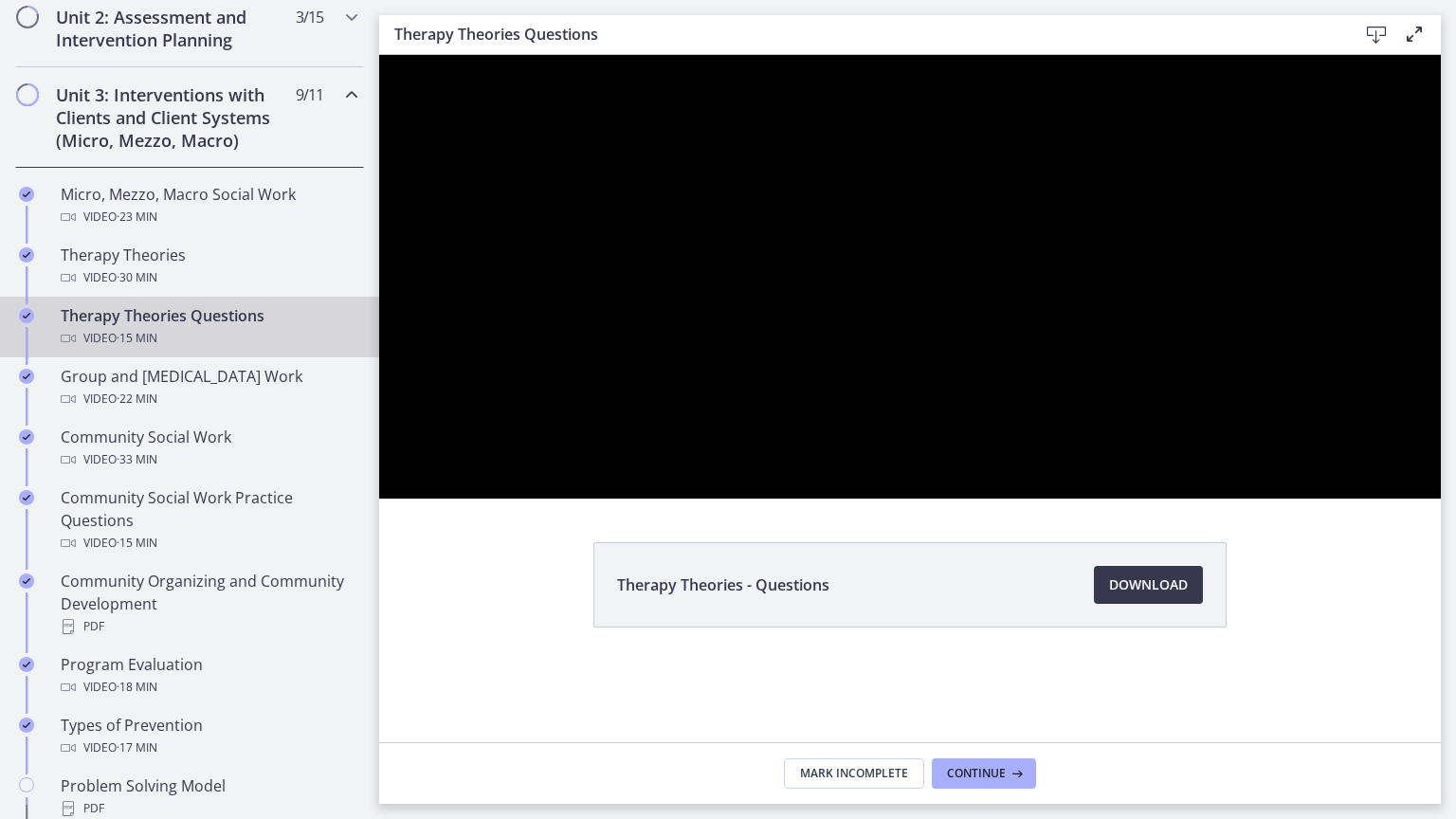 click at bounding box center [910, 277] 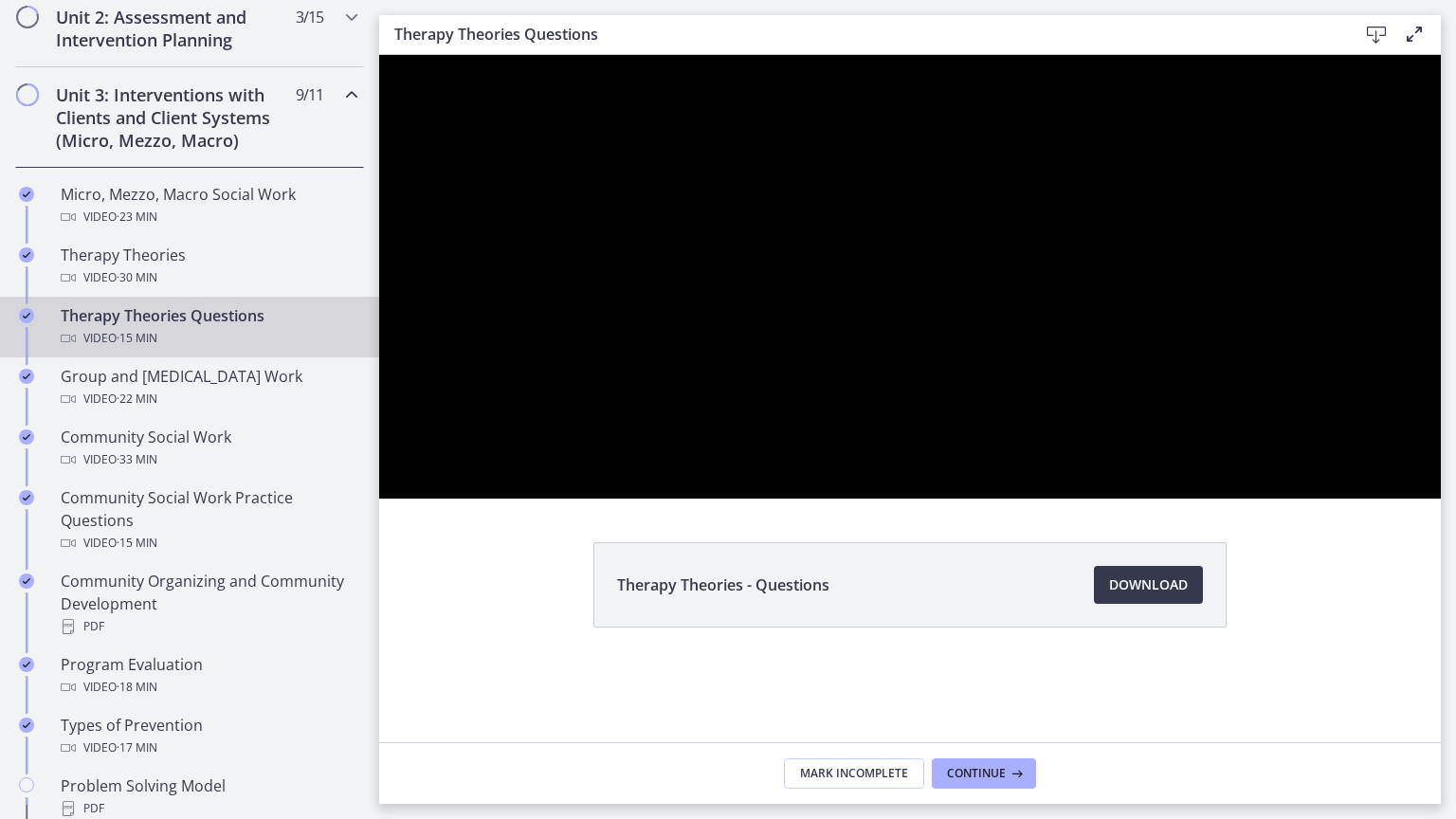 click at bounding box center [910, 277] 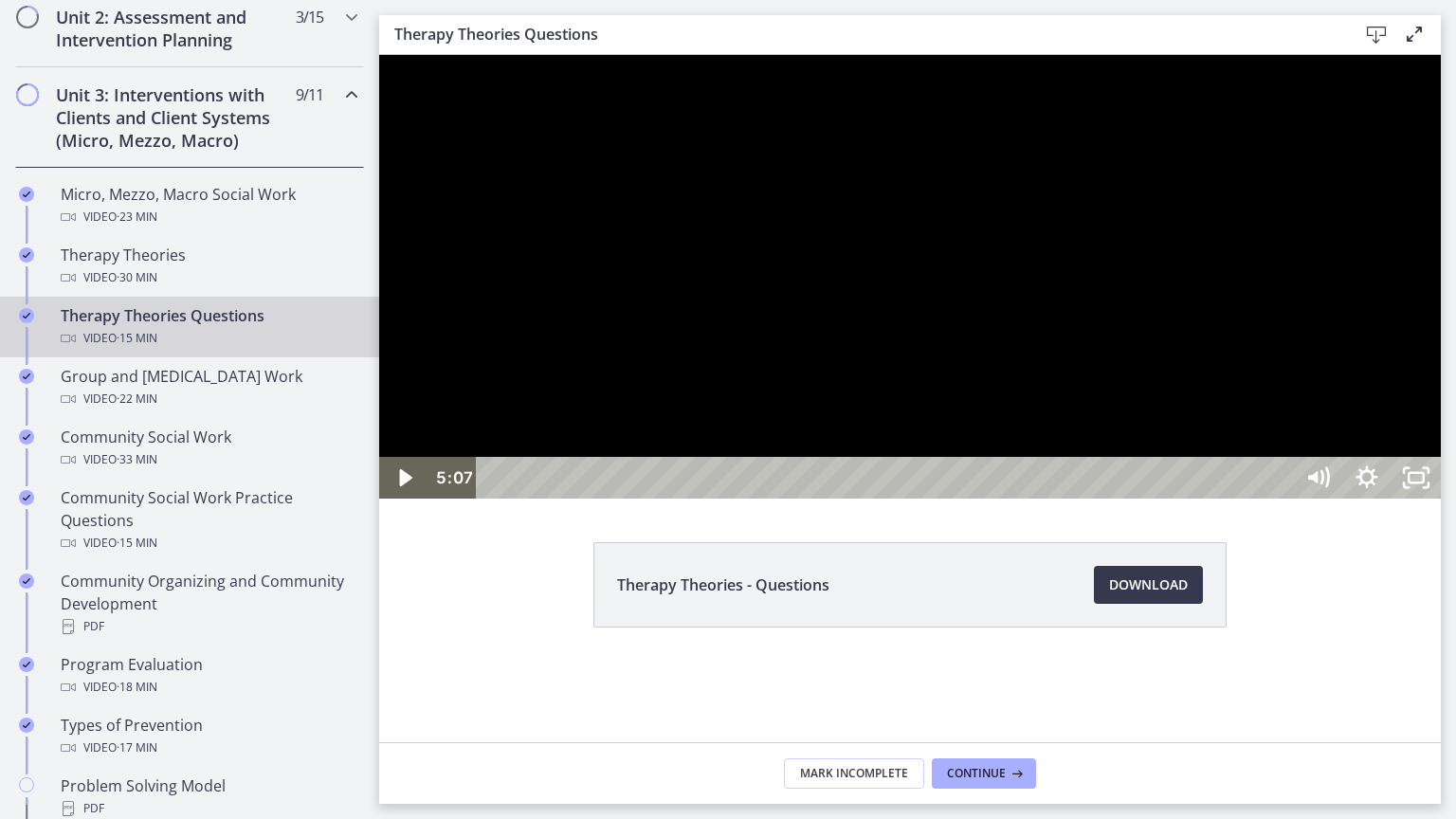 click at bounding box center (910, 277) 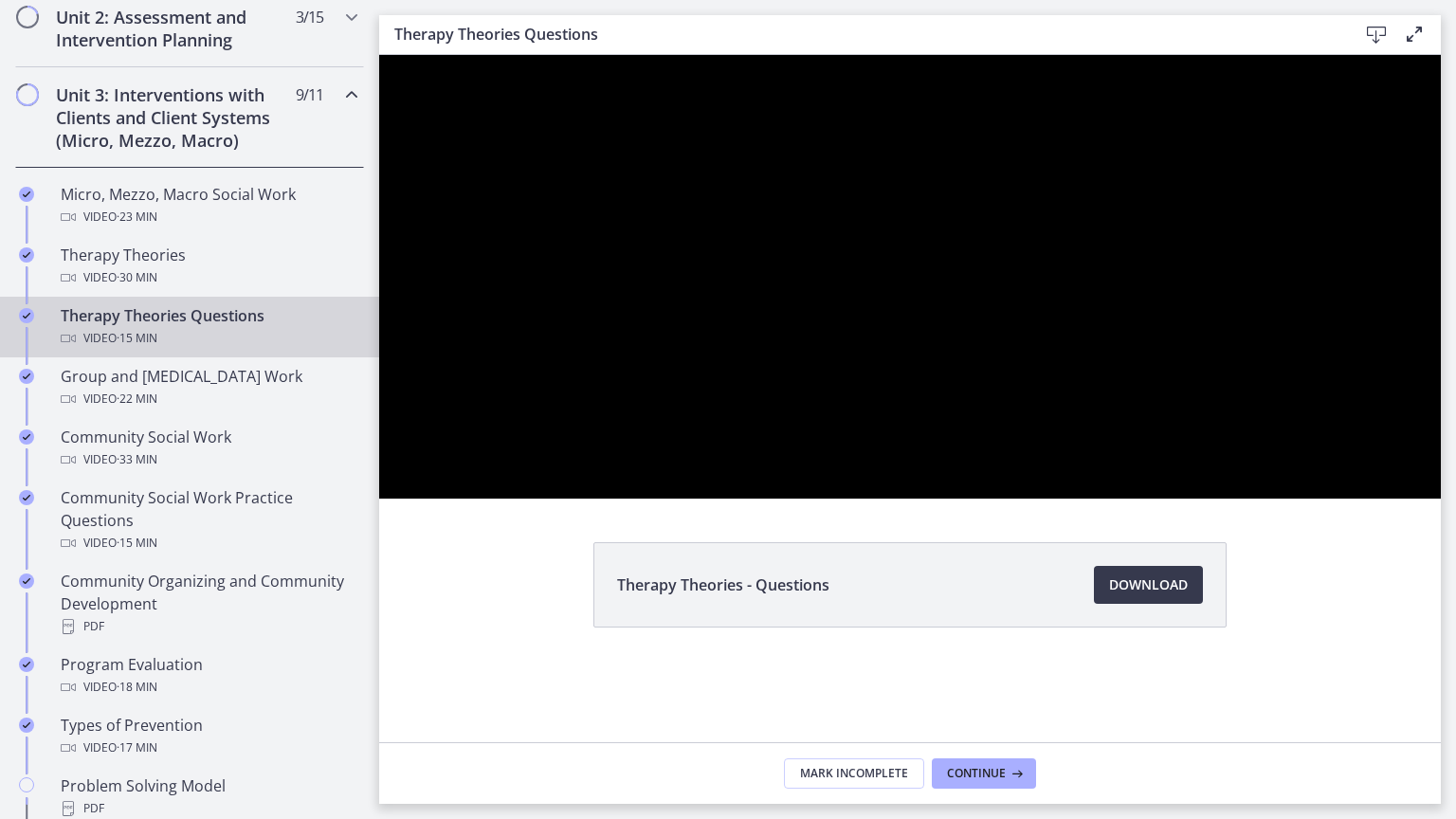 click at bounding box center (910, 277) 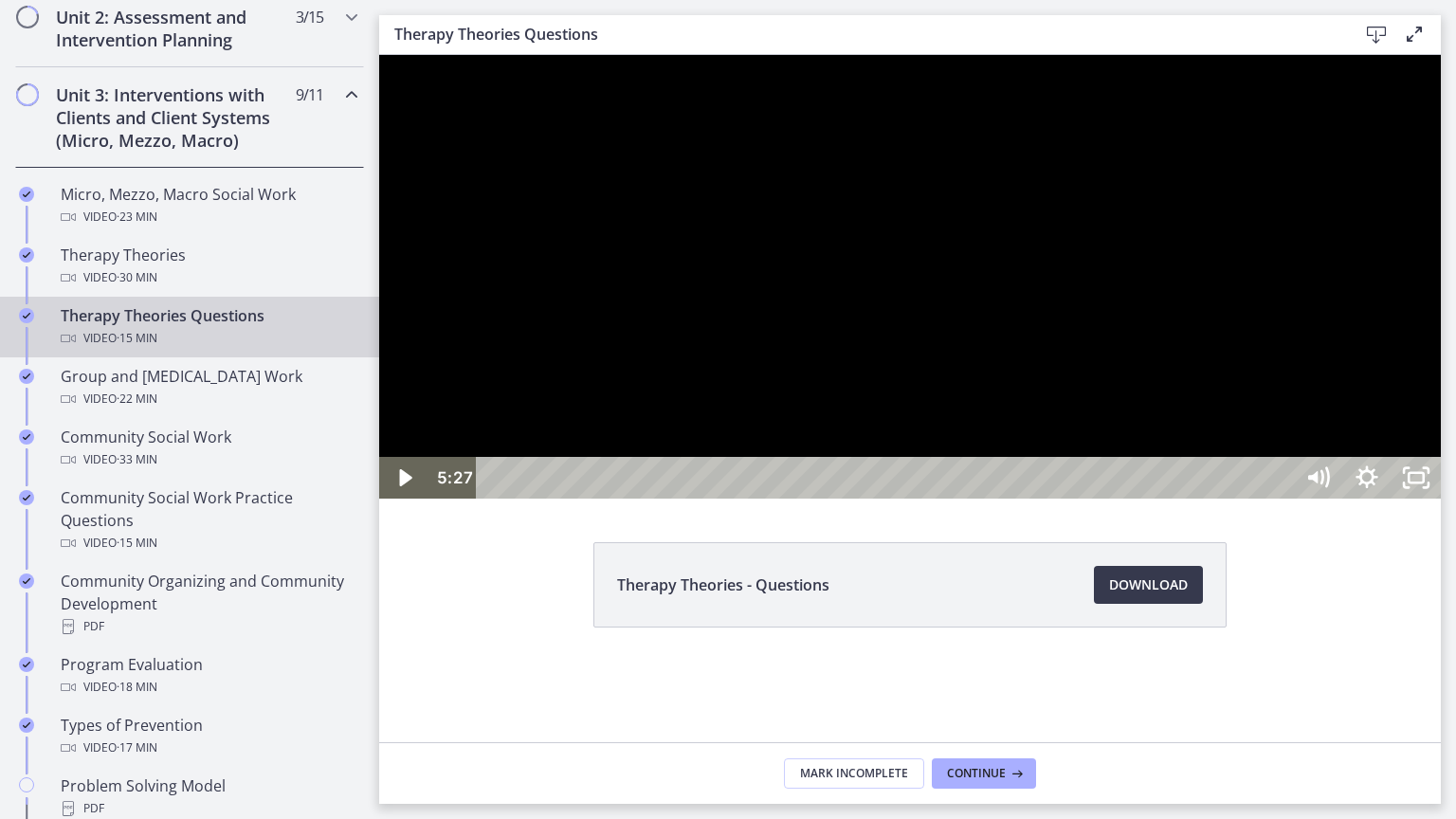 click 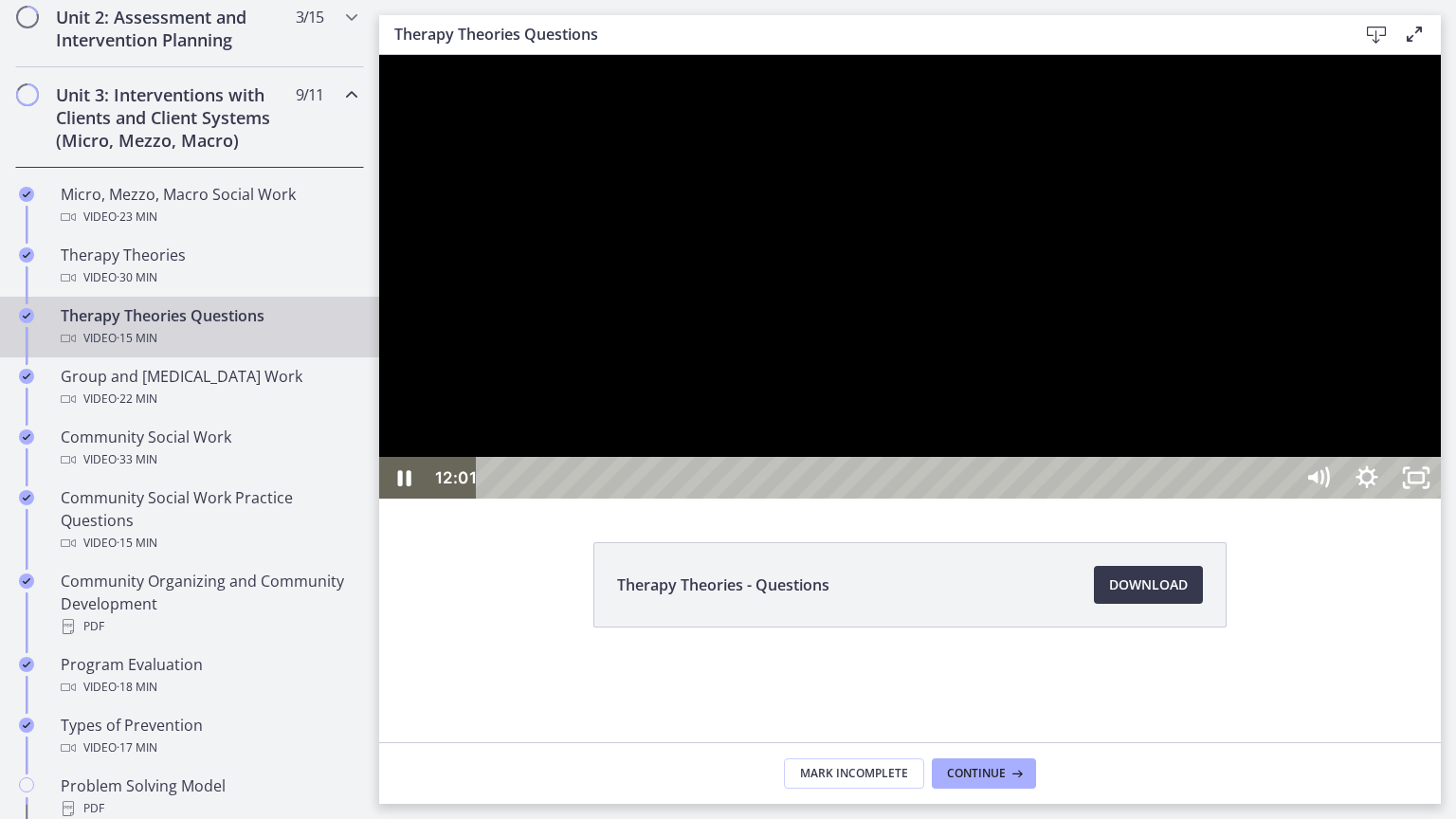 click at bounding box center (910, 277) 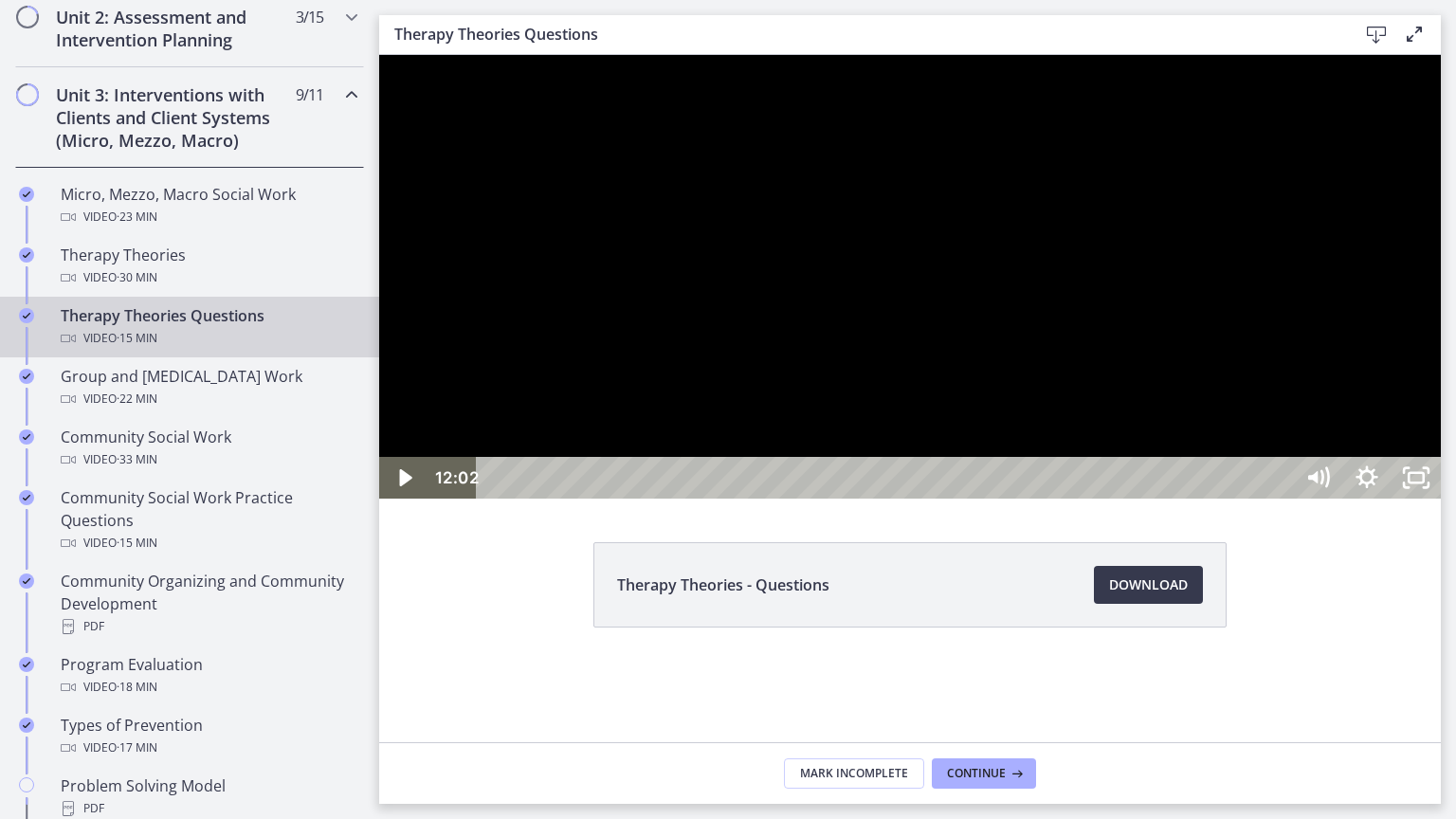 click at bounding box center [910, 277] 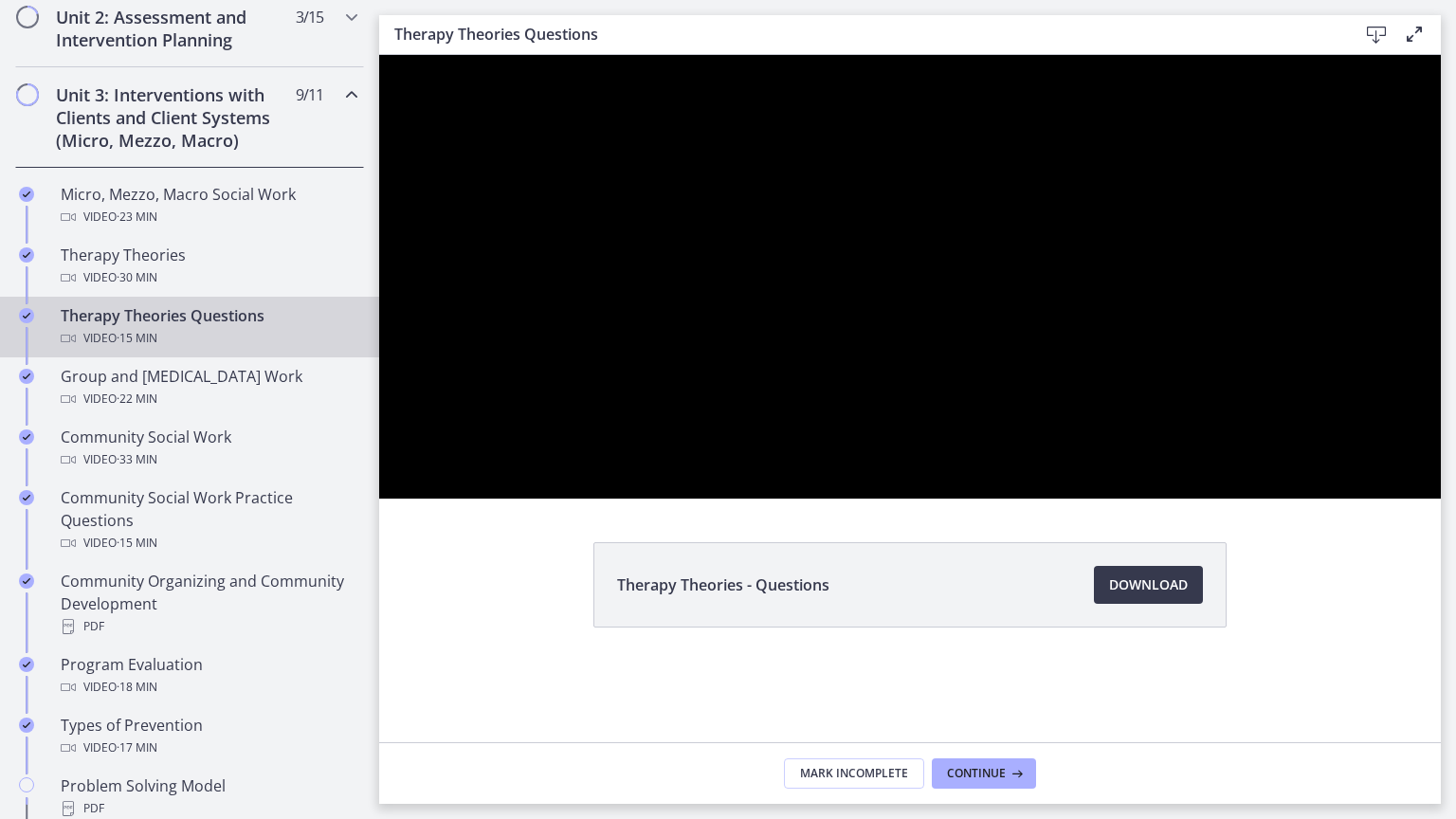 click at bounding box center [910, 277] 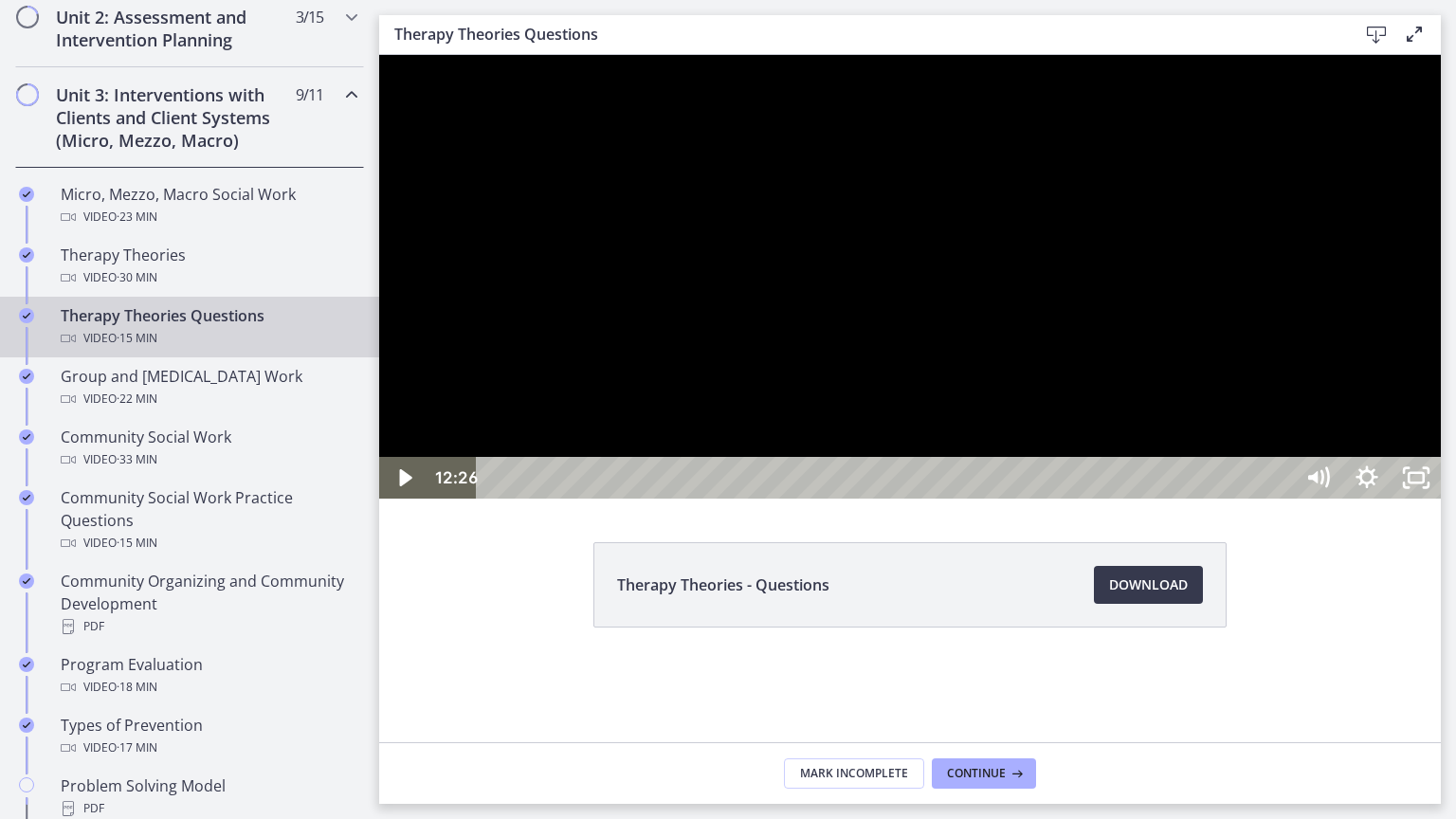 click at bounding box center [910, 277] 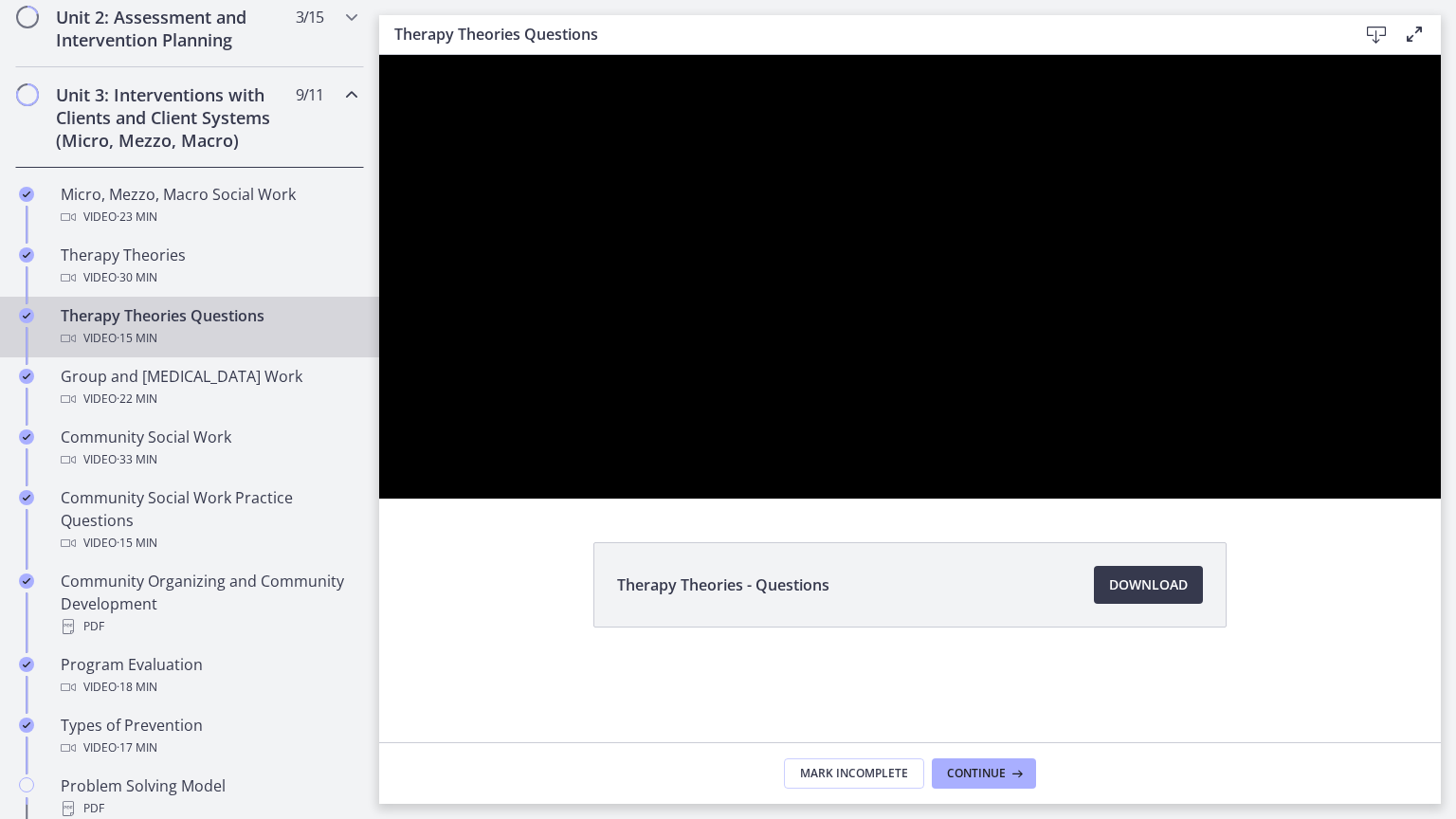 click at bounding box center [910, 277] 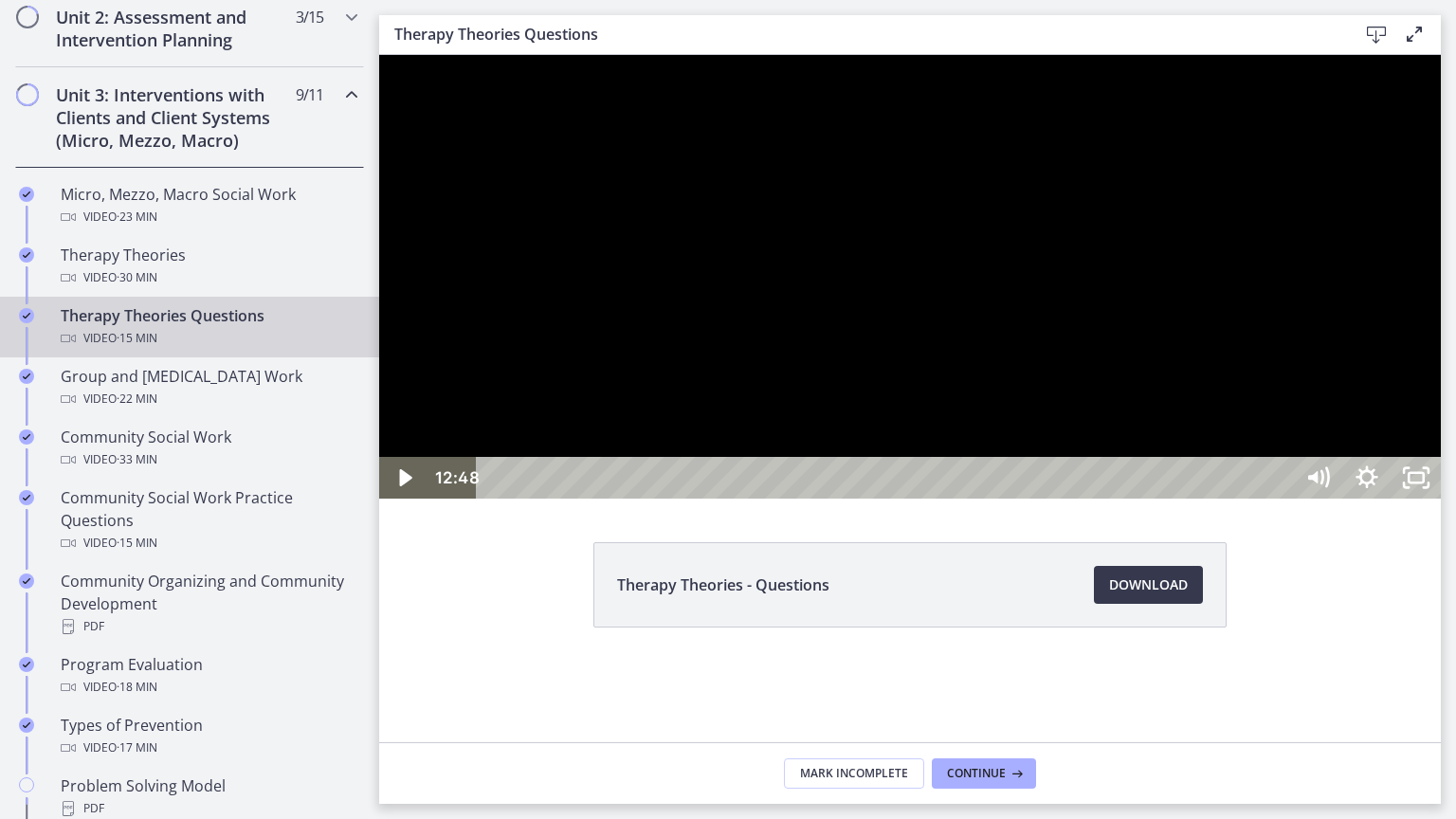 click at bounding box center (910, 277) 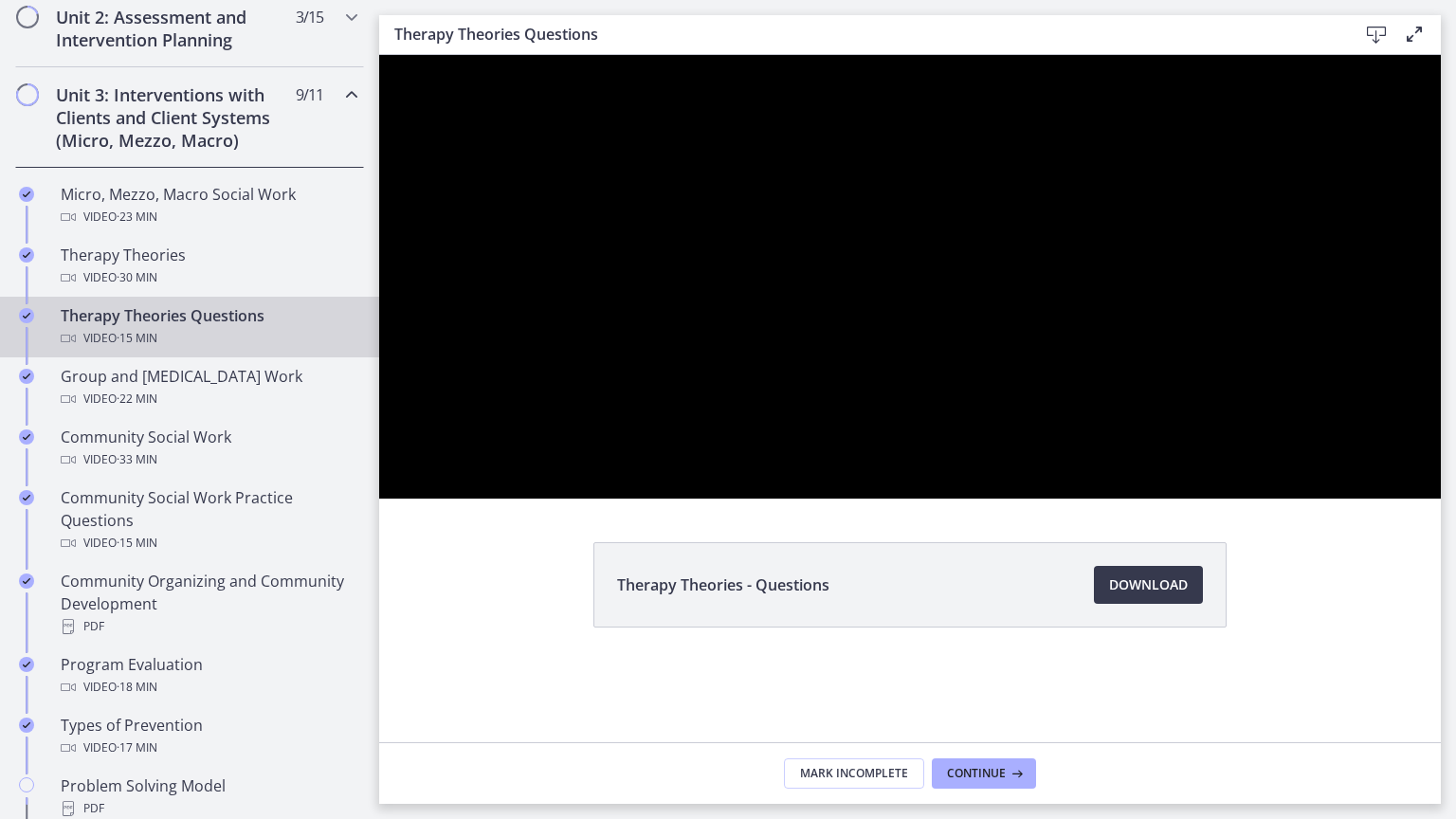 click at bounding box center [910, 277] 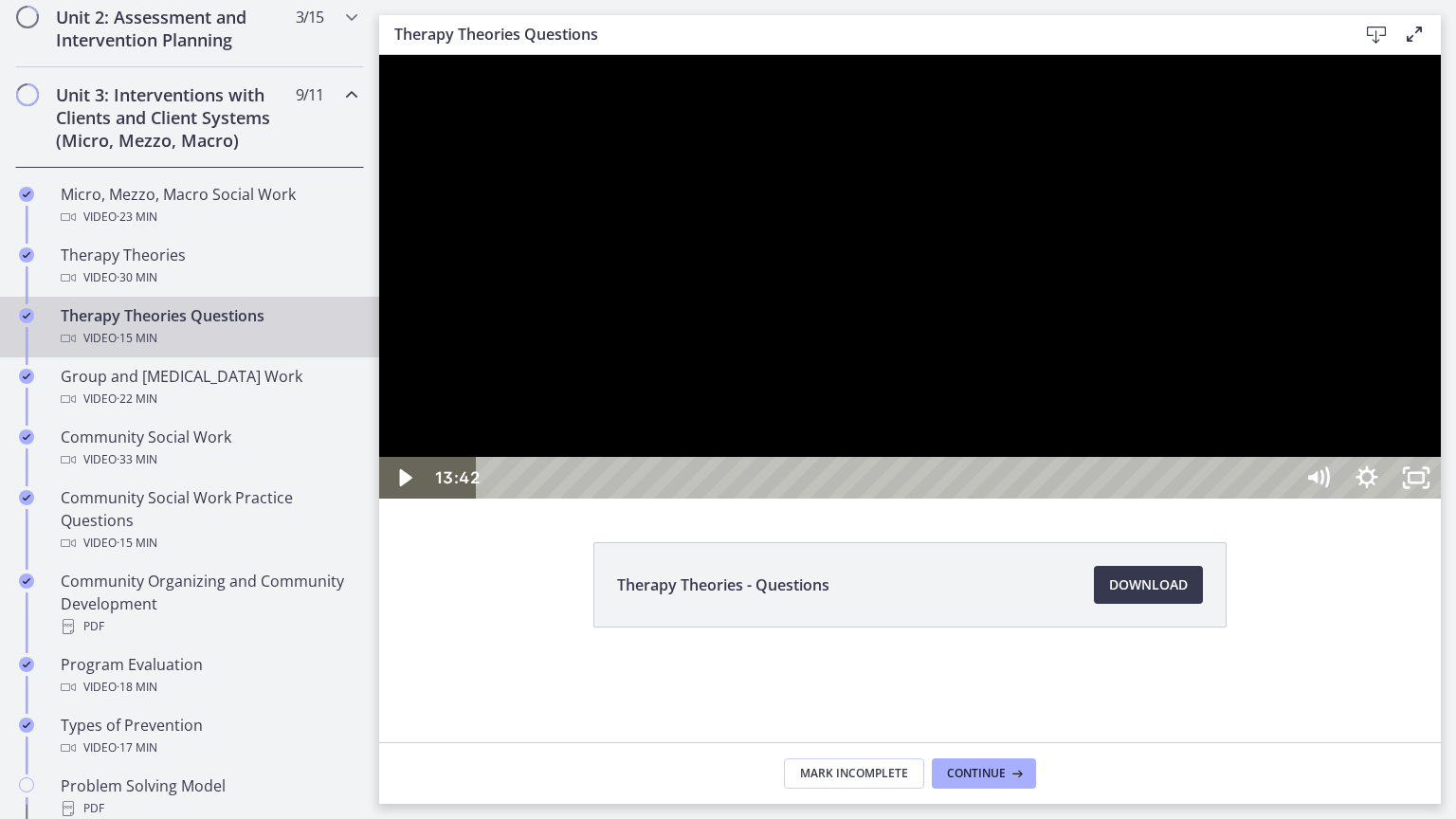 click at bounding box center (910, 277) 